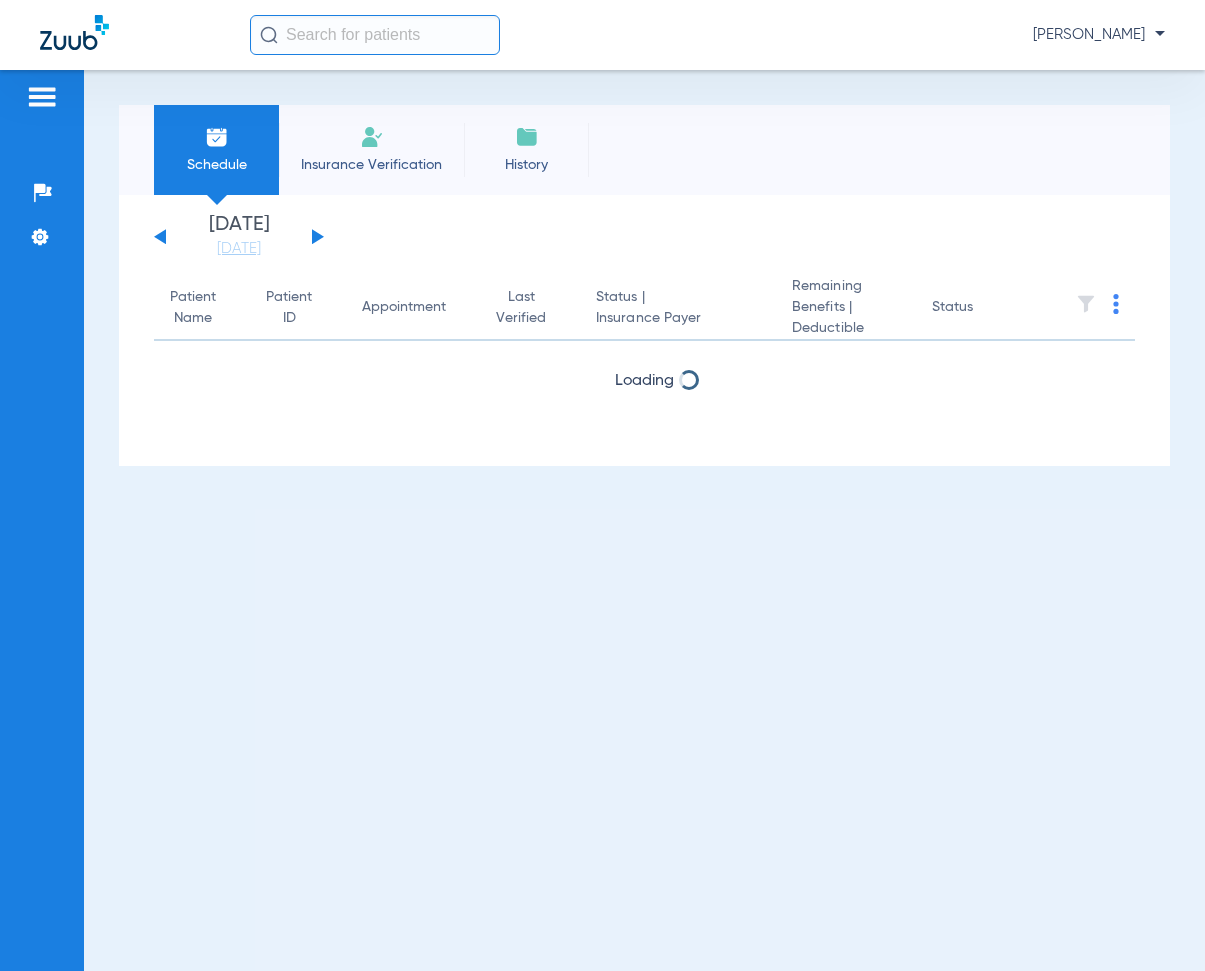 scroll, scrollTop: 0, scrollLeft: 0, axis: both 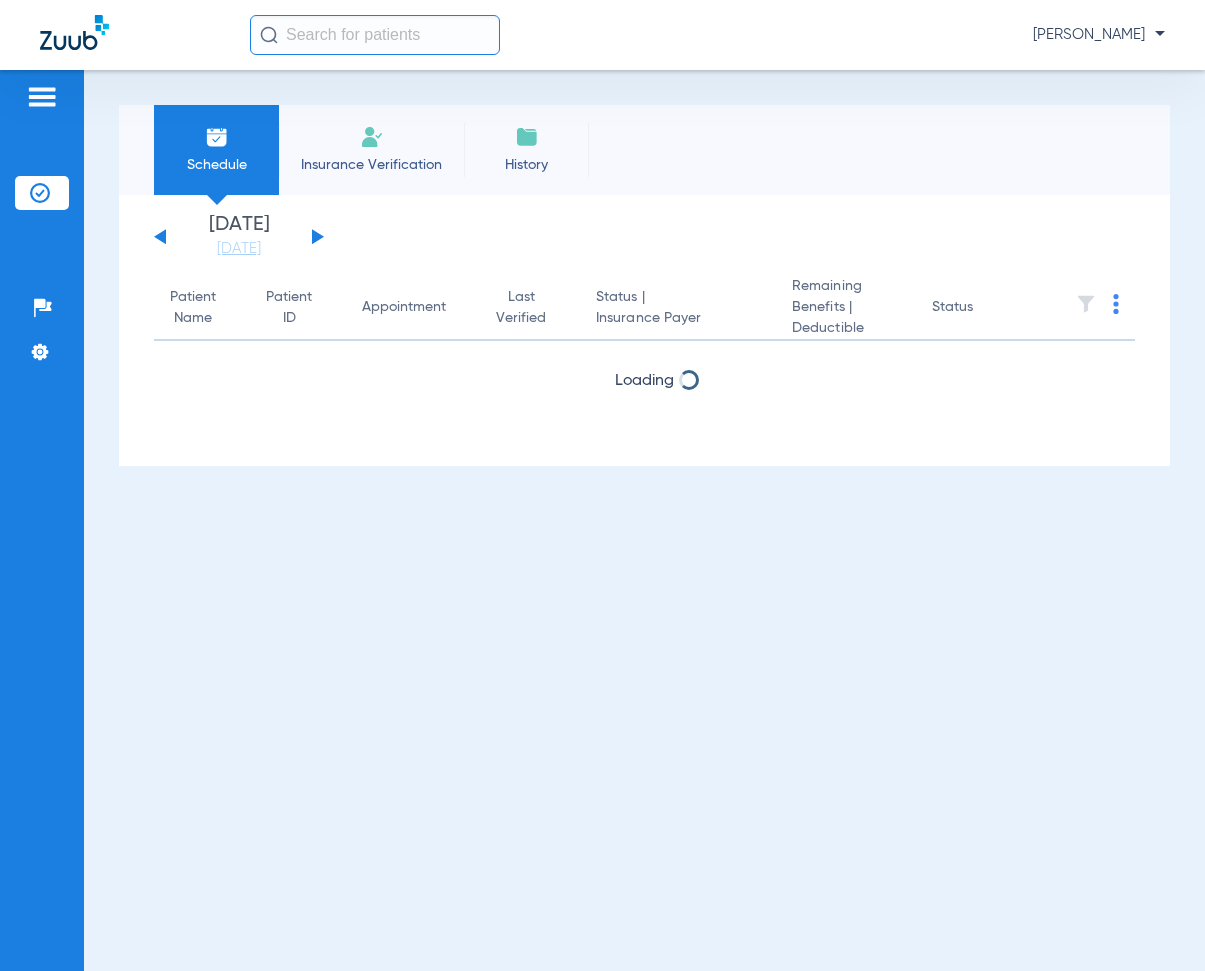 click on "[DATE]   [DATE]   [DATE]   [DATE]   [DATE]   [DATE]   [DATE]   [DATE]   [DATE]   [DATE]   [DATE]   [DATE]   [DATE]   [DATE]   [DATE]   [DATE]   [DATE]   [DATE]   [DATE]   [DATE]   [DATE]   [DATE]   [DATE]   [DATE]   [DATE]   [DATE]   [DATE]   [DATE]   [DATE]   [DATE]   [DATE]   [DATE]   [DATE]   [DATE]   [DATE]   [DATE]   [DATE]   [DATE]   [DATE]   [DATE]   [DATE]   [DATE]   [DATE]   [DATE]" 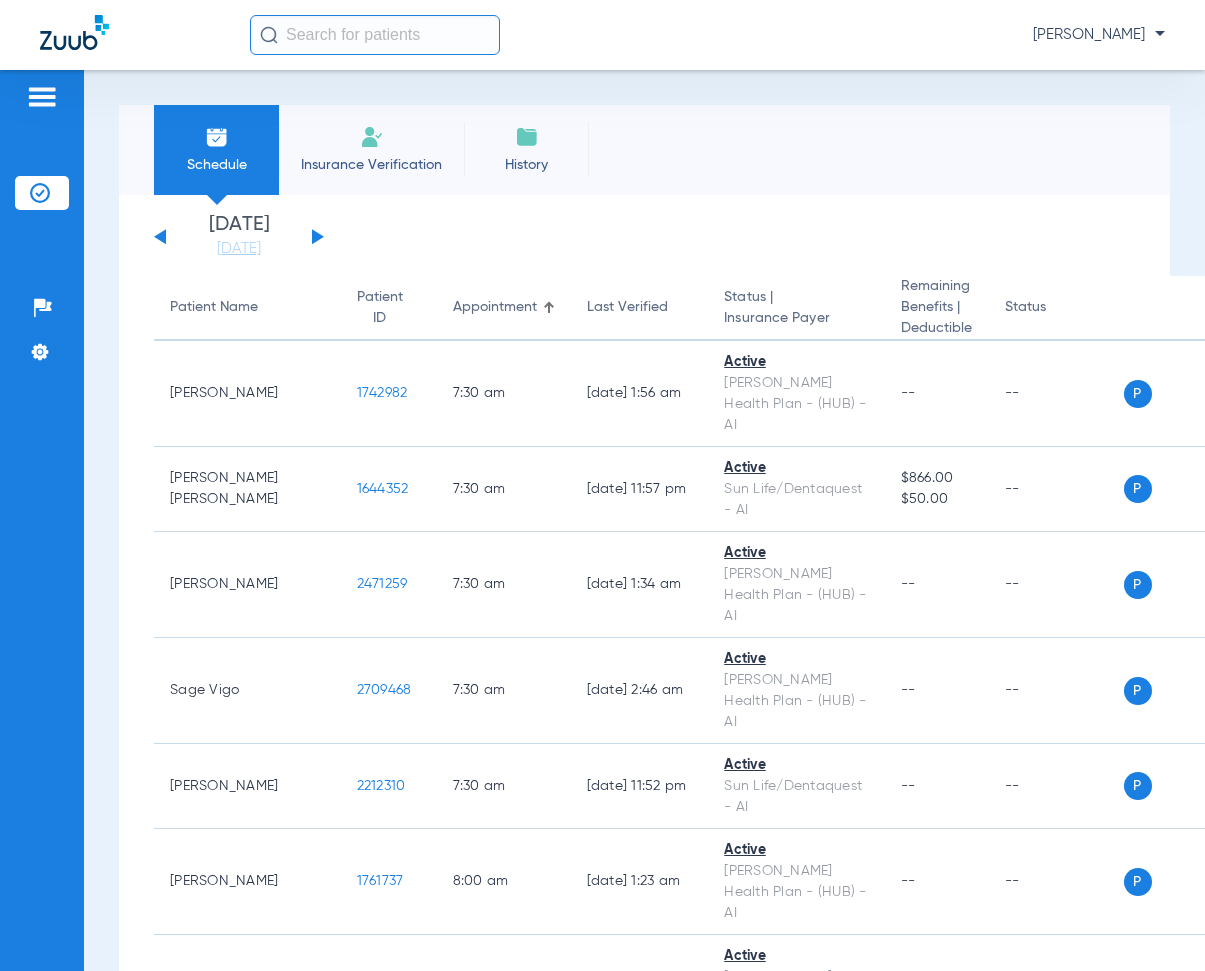 click 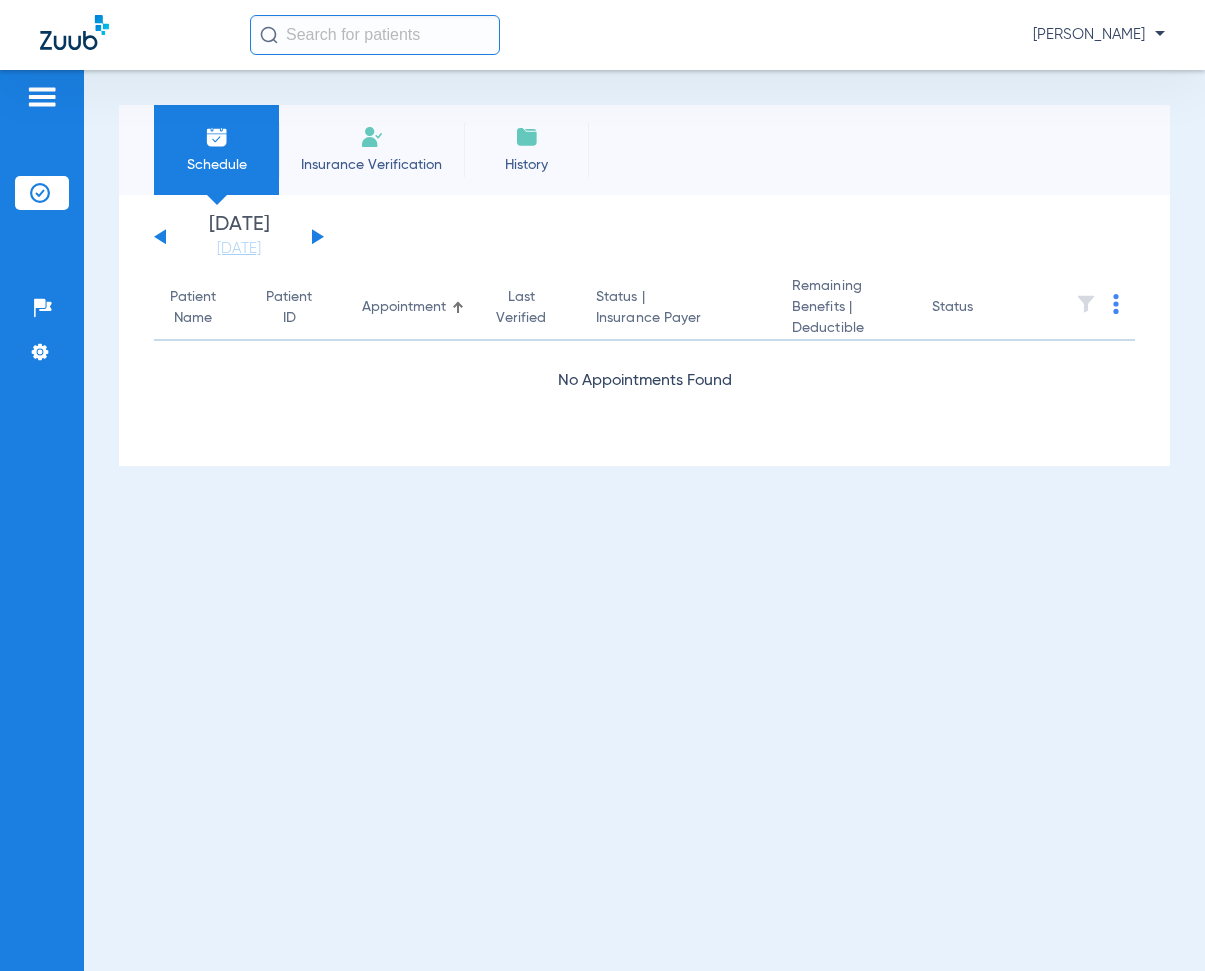 click 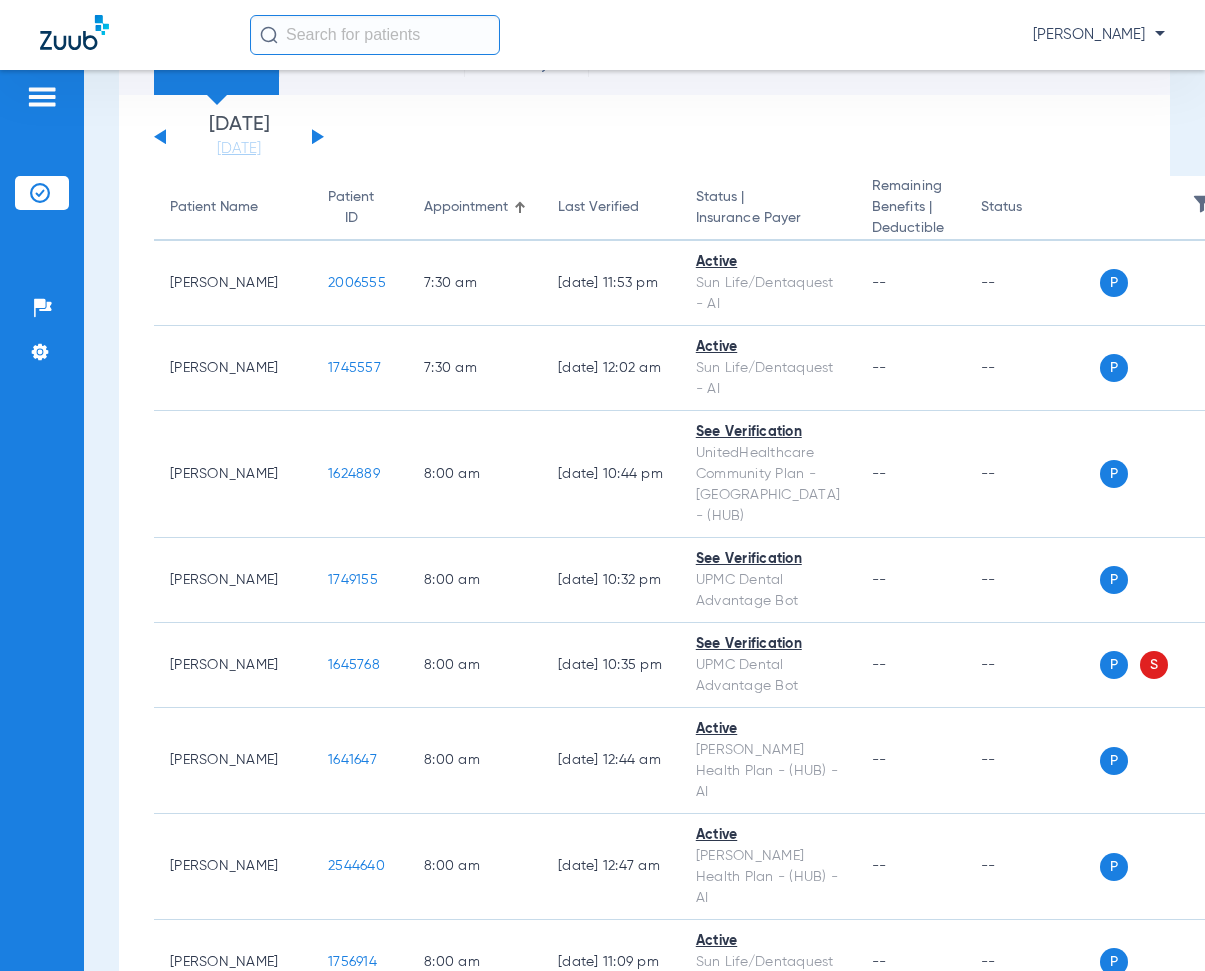 scroll, scrollTop: 200, scrollLeft: 0, axis: vertical 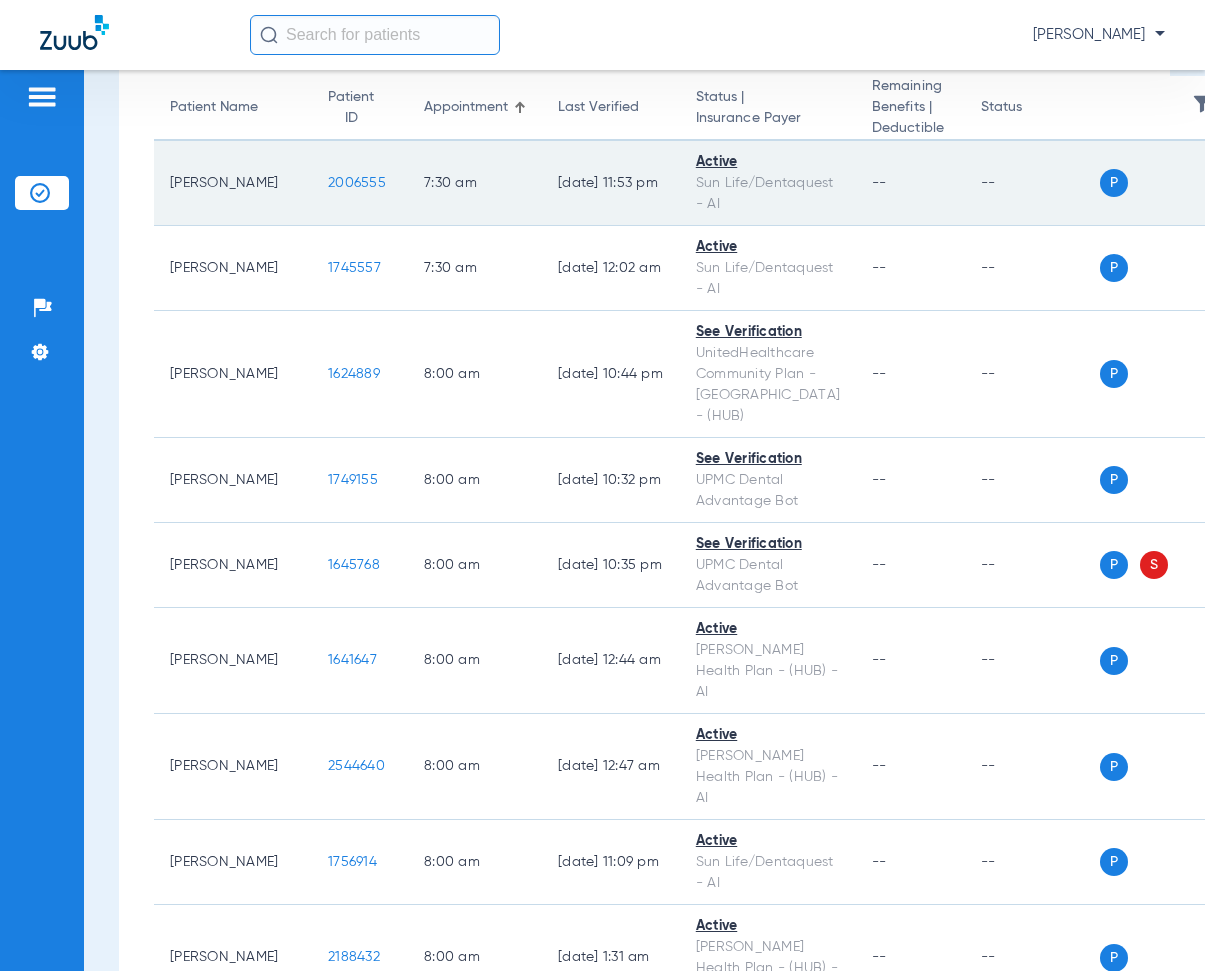 drag, startPoint x: 299, startPoint y: 194, endPoint x: 376, endPoint y: 210, distance: 78.64477 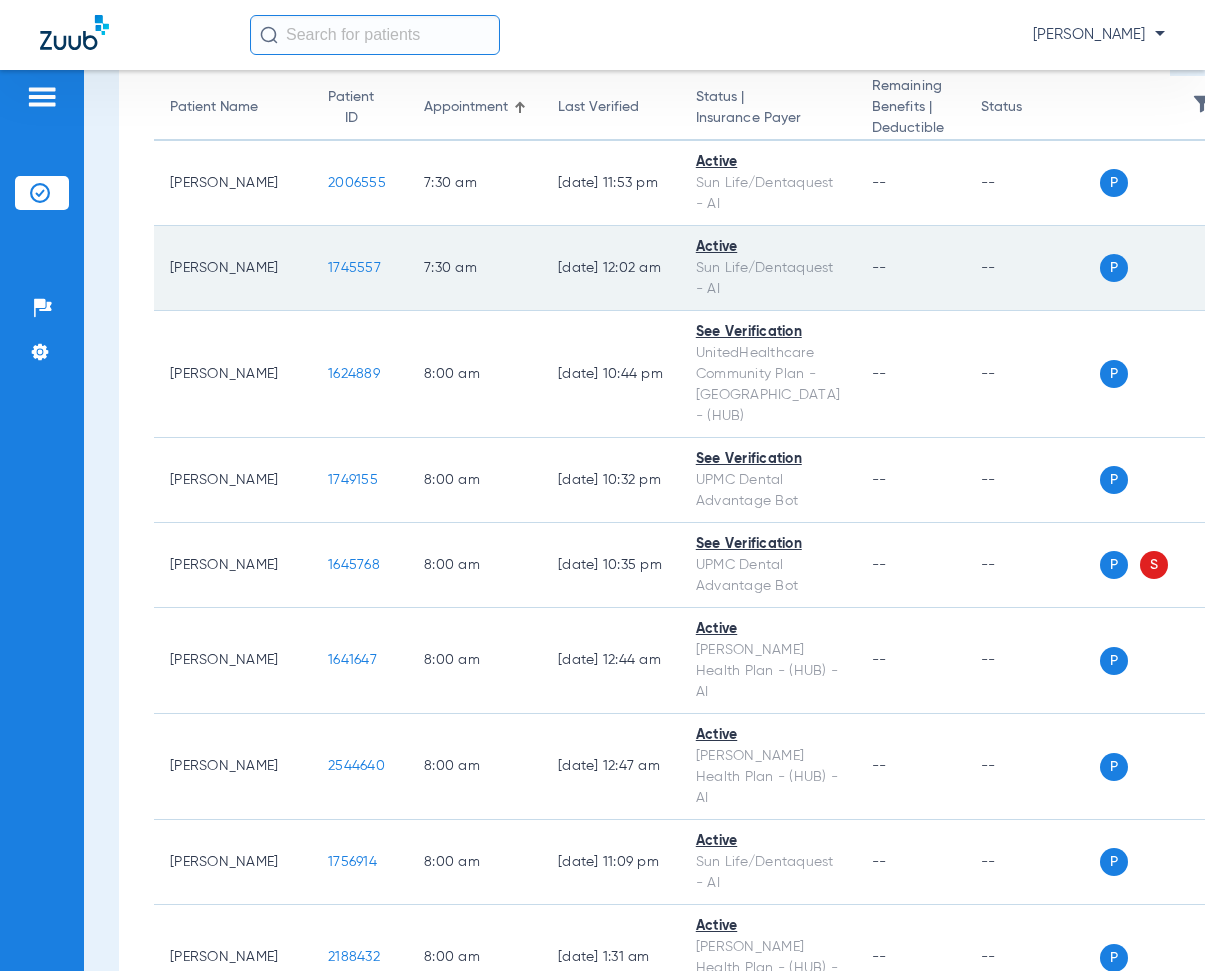 drag, startPoint x: 294, startPoint y: 294, endPoint x: 359, endPoint y: 306, distance: 66.09841 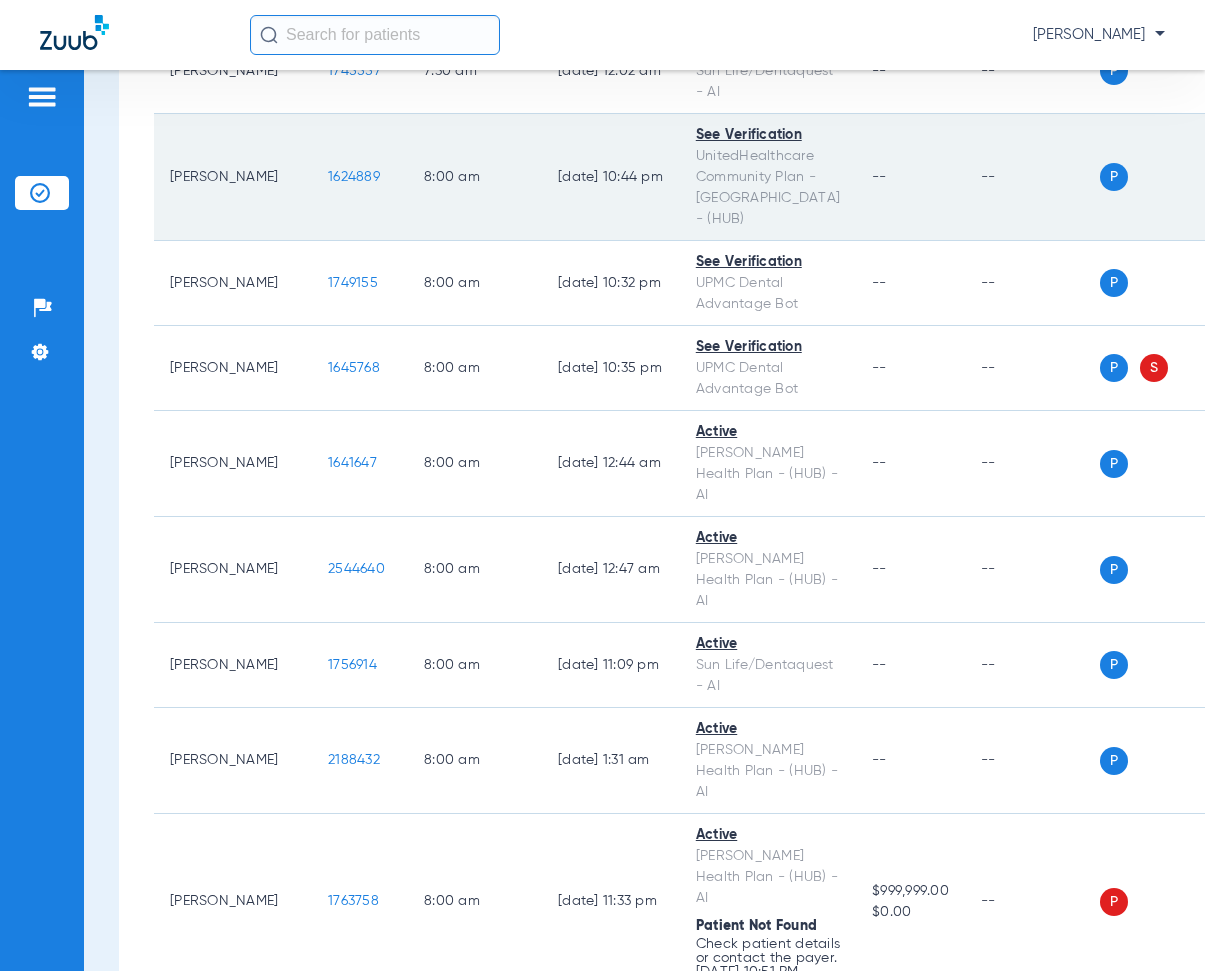 scroll, scrollTop: 400, scrollLeft: 0, axis: vertical 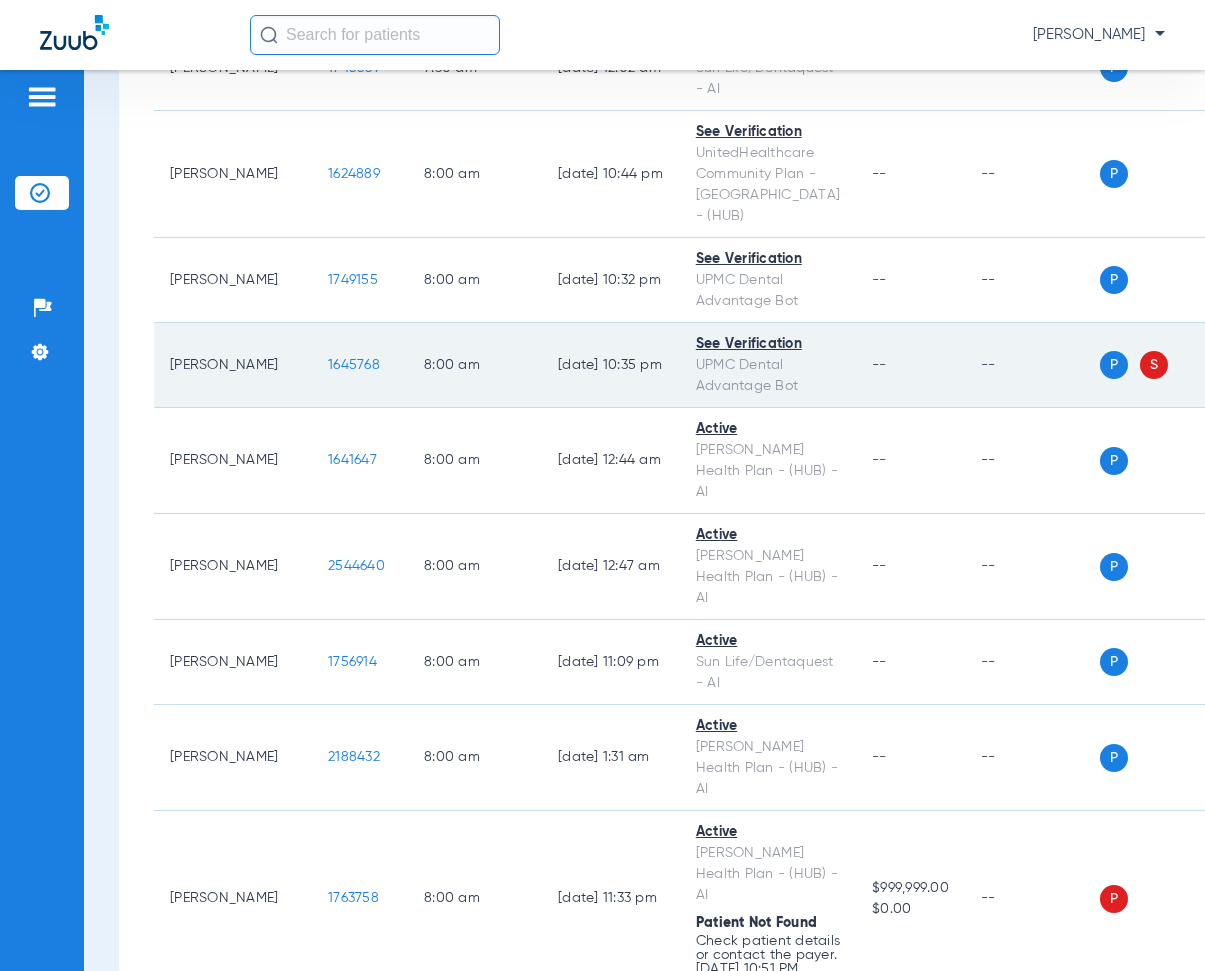 drag, startPoint x: 300, startPoint y: 387, endPoint x: 371, endPoint y: 393, distance: 71.25307 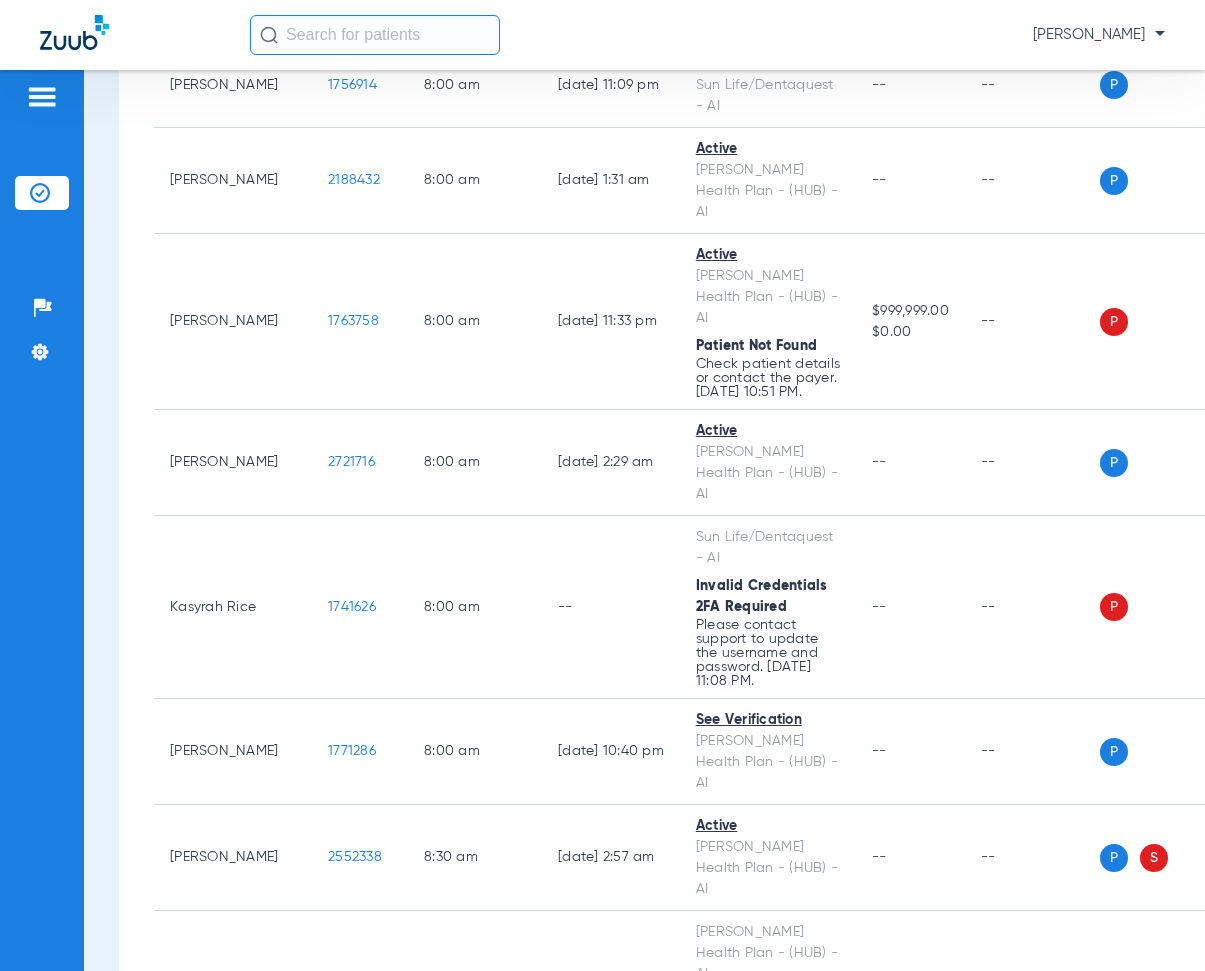 scroll, scrollTop: 1000, scrollLeft: 0, axis: vertical 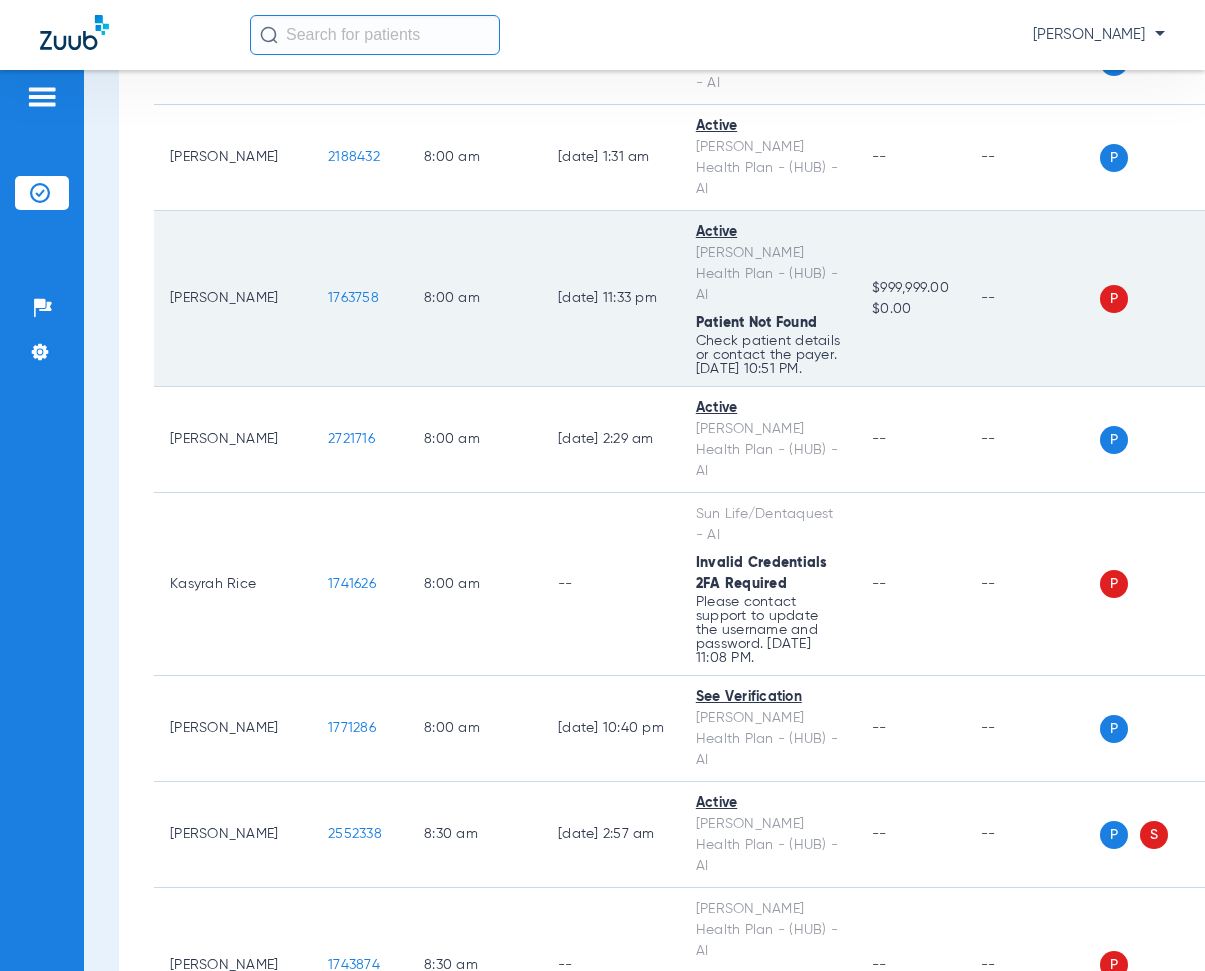 drag, startPoint x: 299, startPoint y: 289, endPoint x: 349, endPoint y: 289, distance: 50 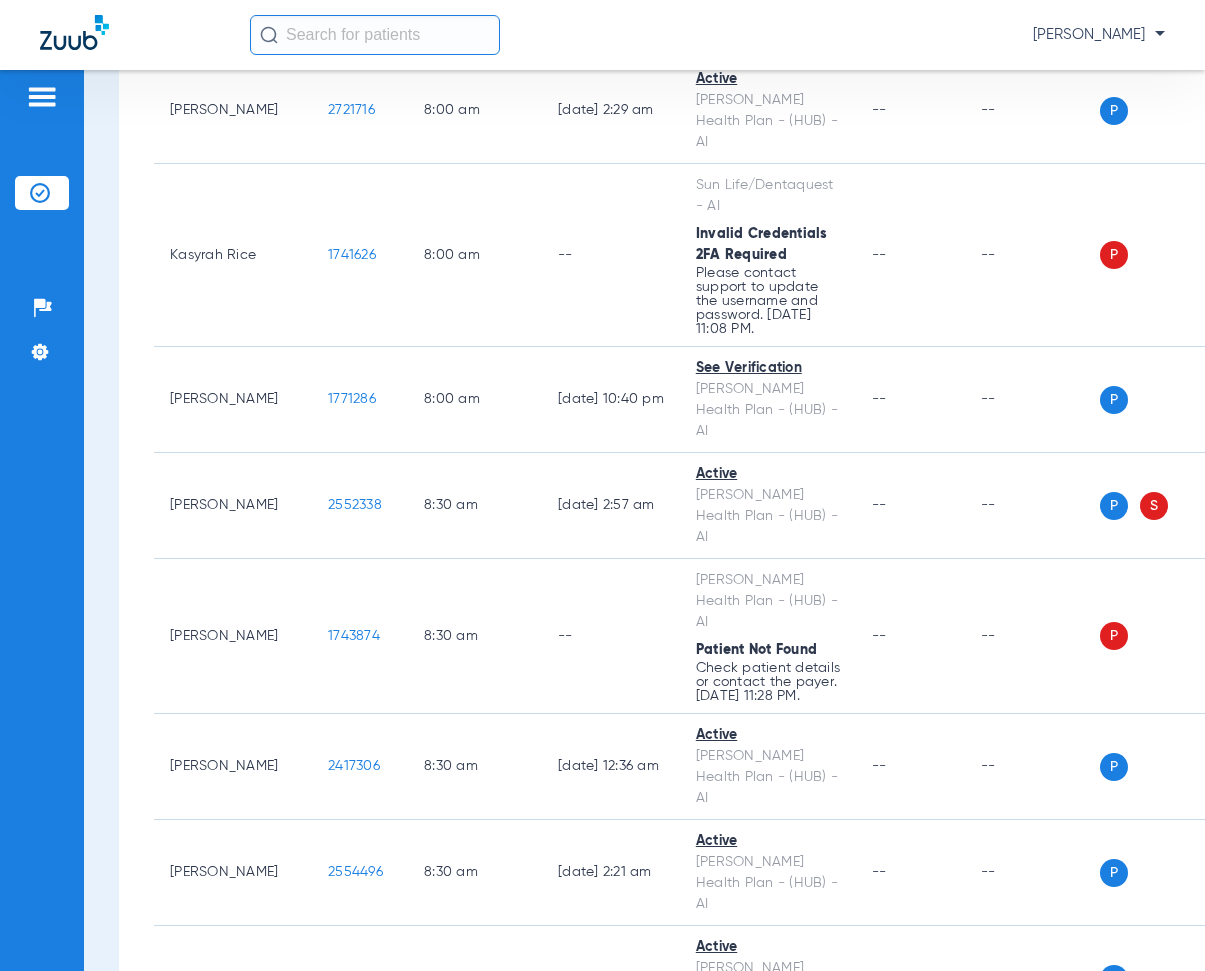 scroll, scrollTop: 1300, scrollLeft: 0, axis: vertical 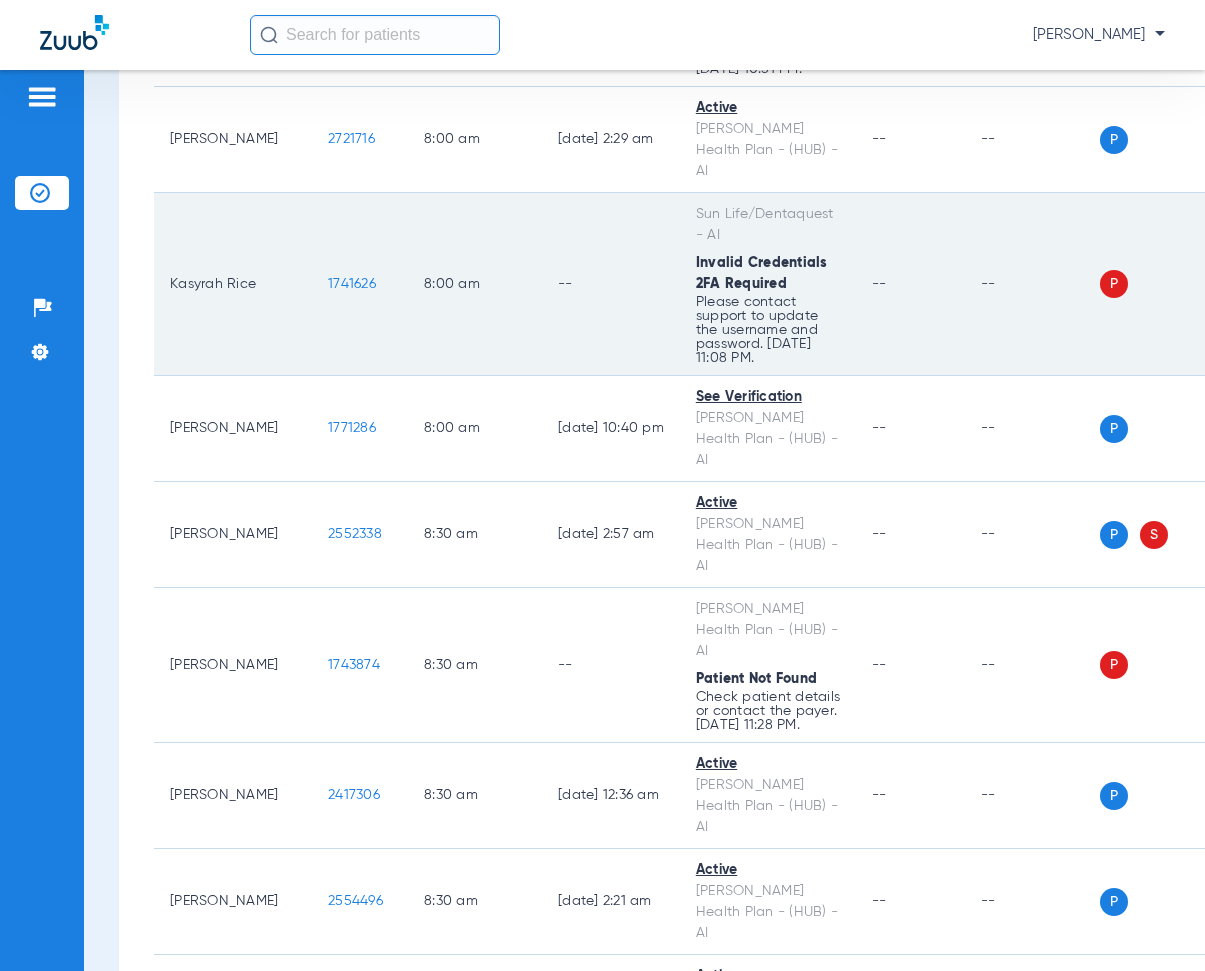 drag, startPoint x: 294, startPoint y: 302, endPoint x: 365, endPoint y: 325, distance: 74.63243 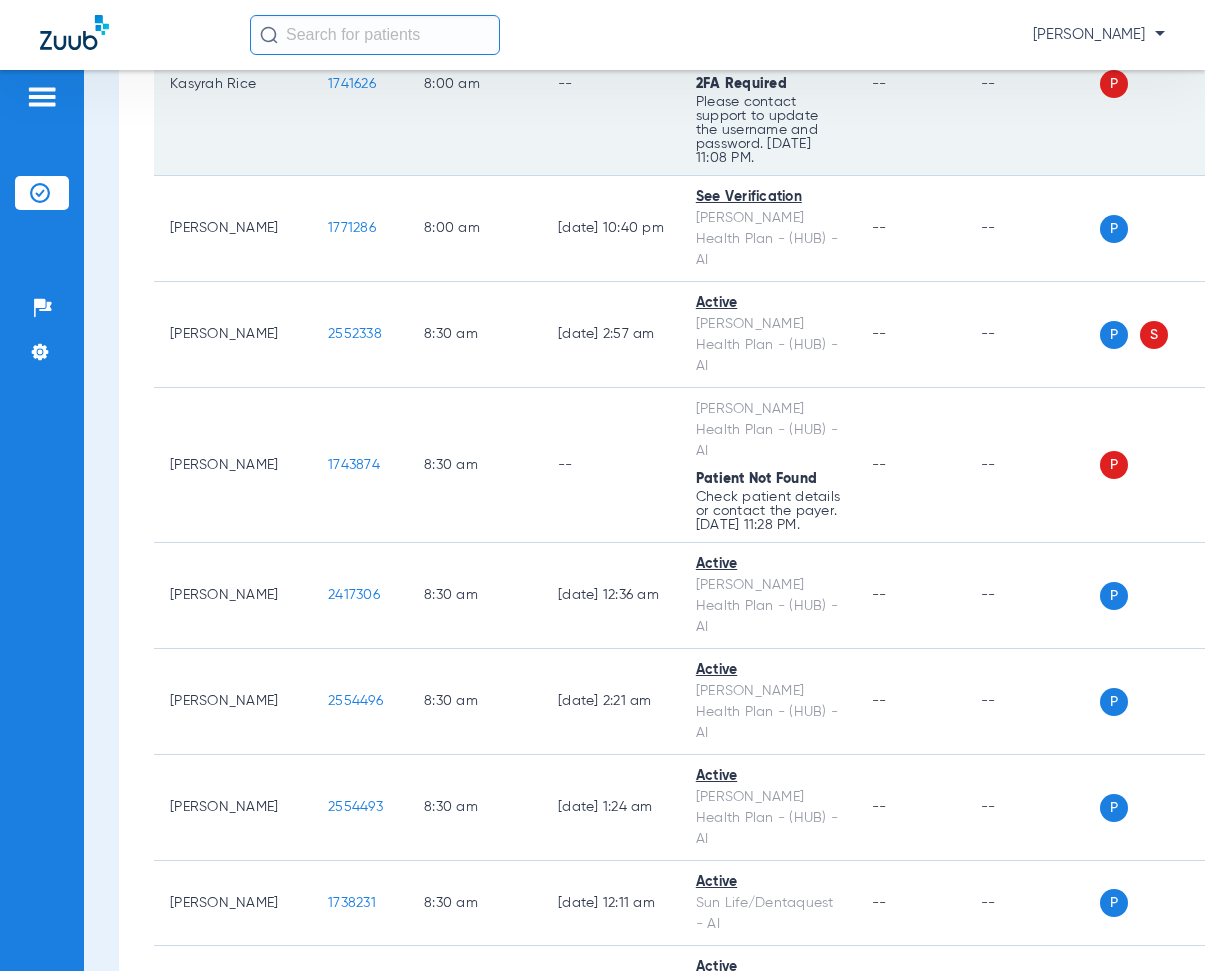 scroll, scrollTop: 1600, scrollLeft: 0, axis: vertical 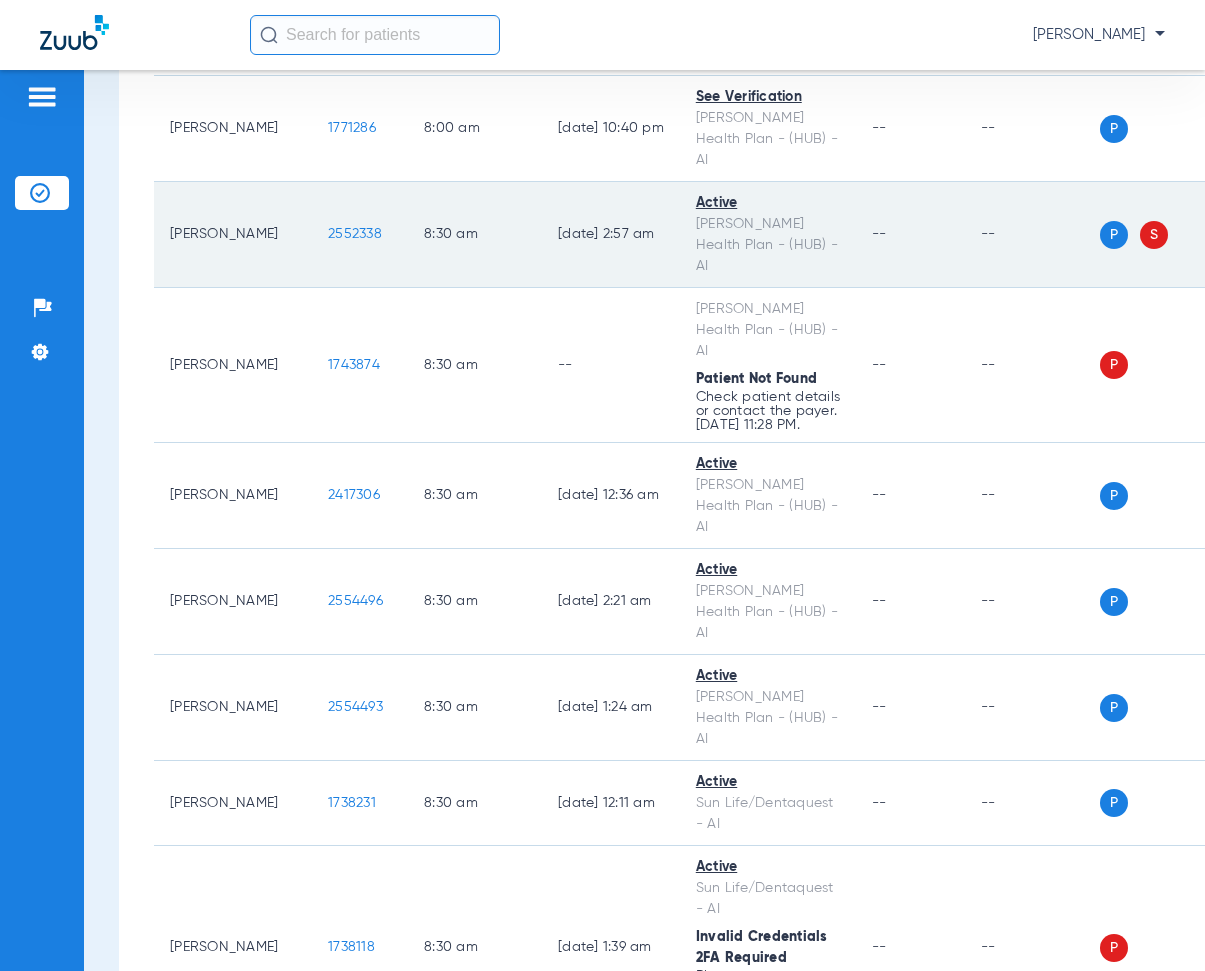click on "[PERSON_NAME]" 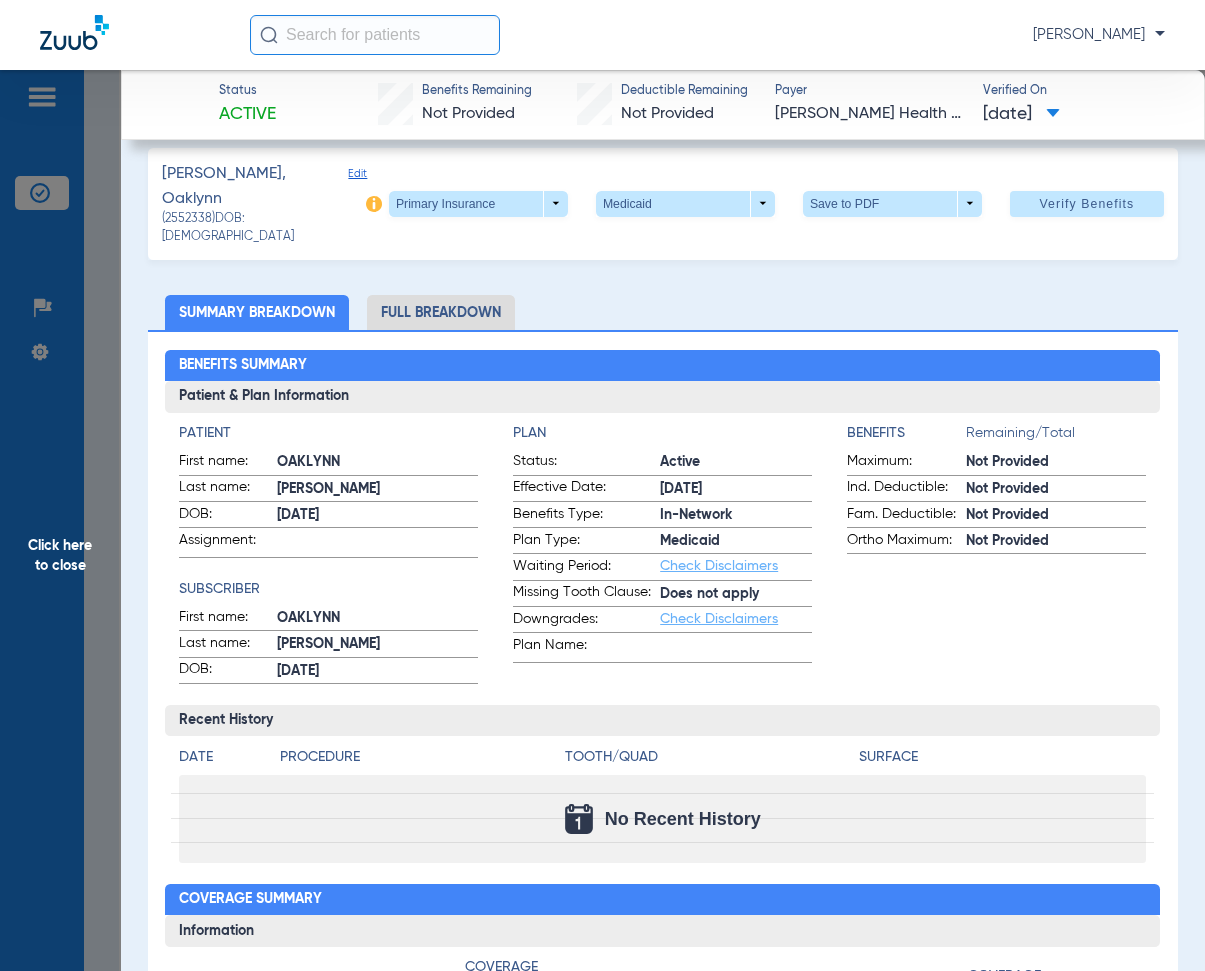 scroll, scrollTop: 0, scrollLeft: 0, axis: both 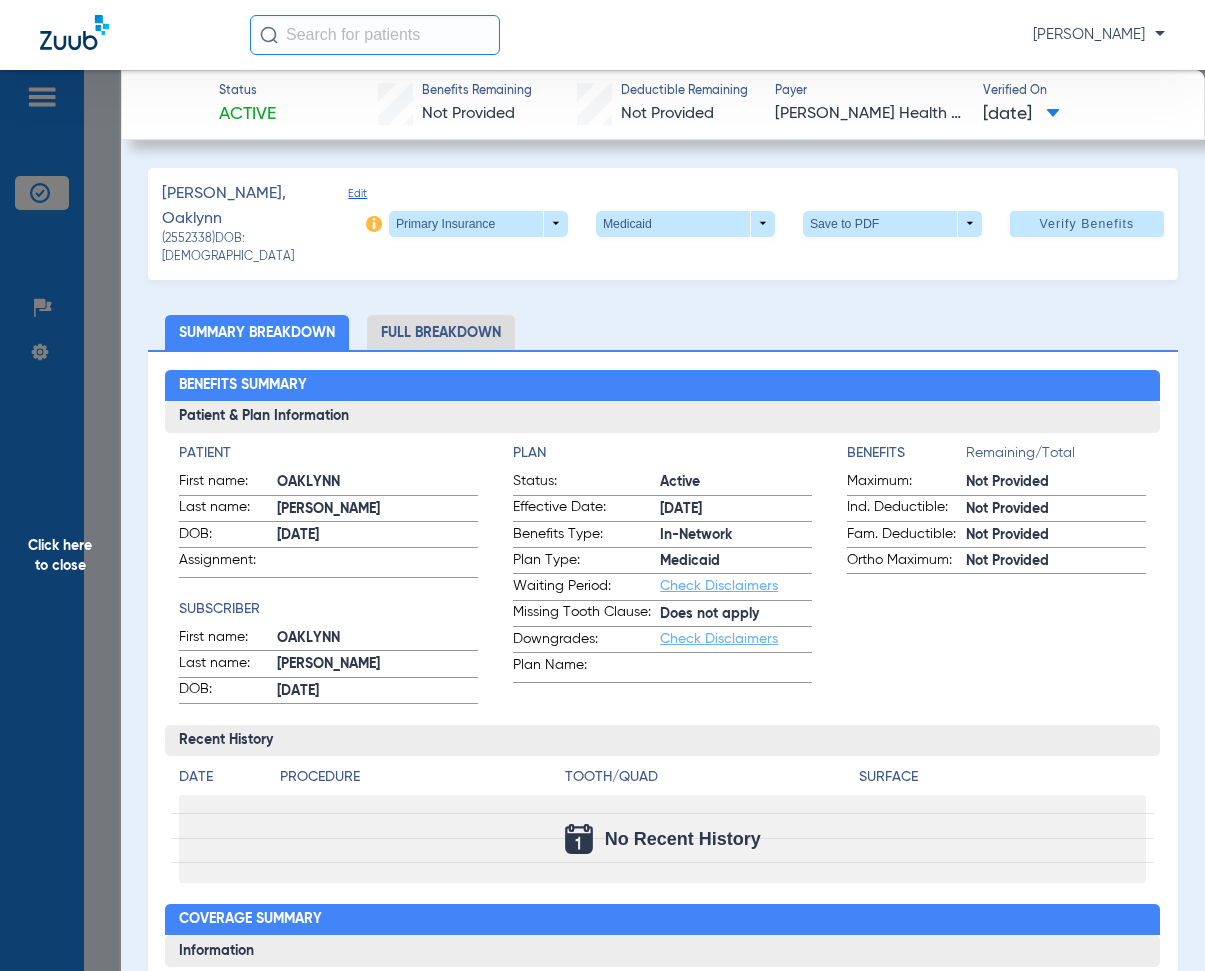 click on "Click here to close" 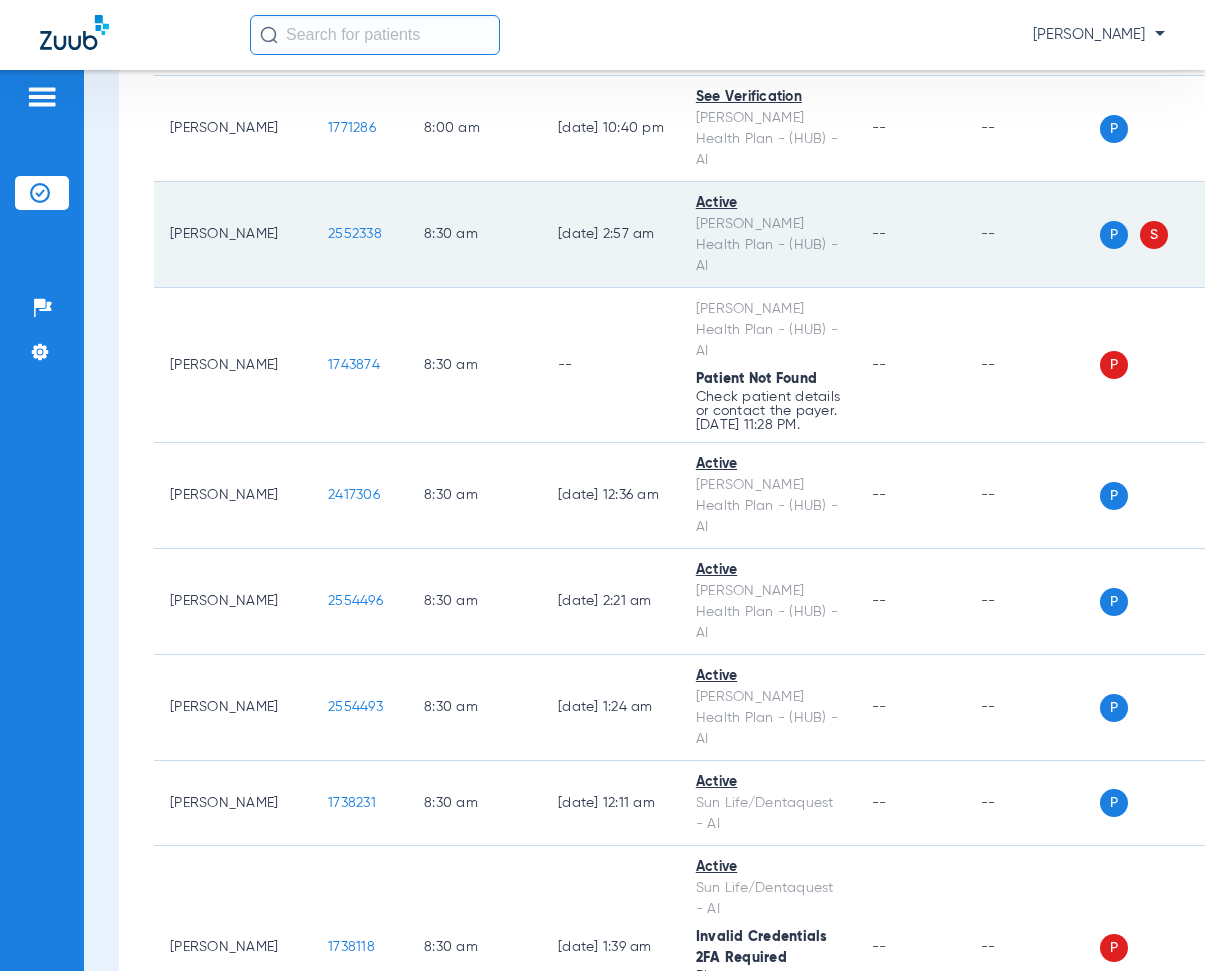drag, startPoint x: 302, startPoint y: 254, endPoint x: 358, endPoint y: 270, distance: 58.24088 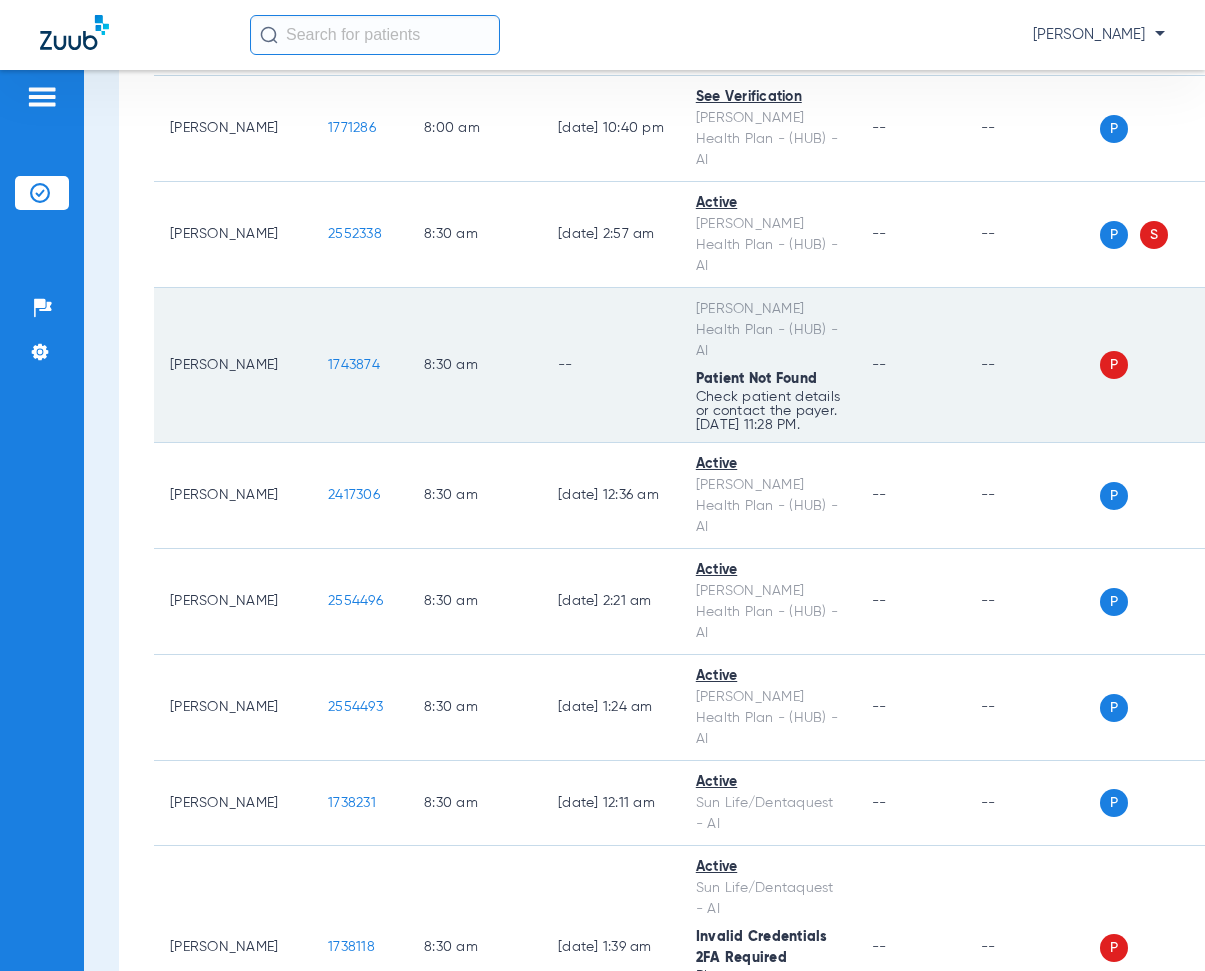 drag, startPoint x: 297, startPoint y: 393, endPoint x: 361, endPoint y: 404, distance: 64.93843 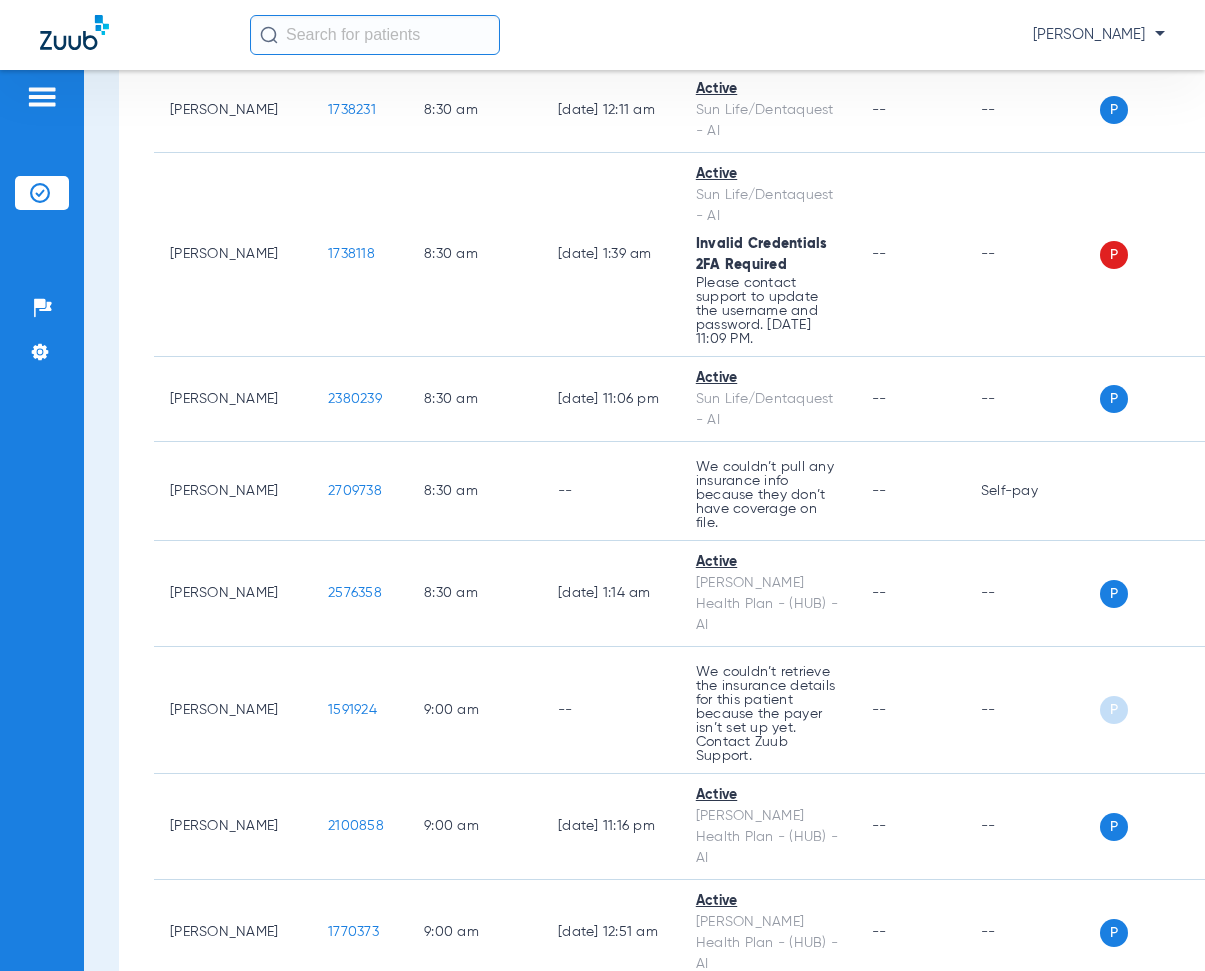scroll, scrollTop: 2300, scrollLeft: 0, axis: vertical 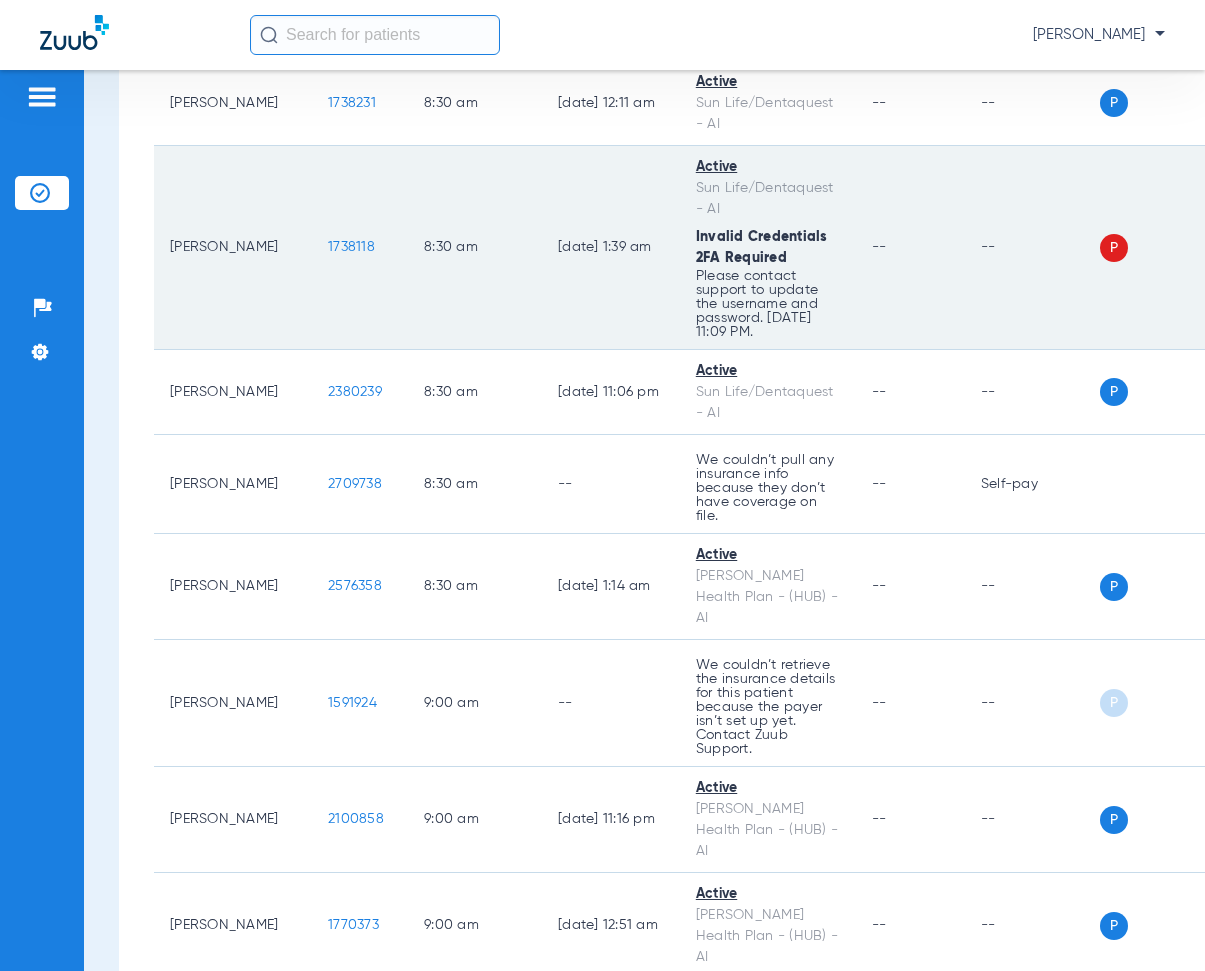 drag, startPoint x: 299, startPoint y: 285, endPoint x: 358, endPoint y: 293, distance: 59.5399 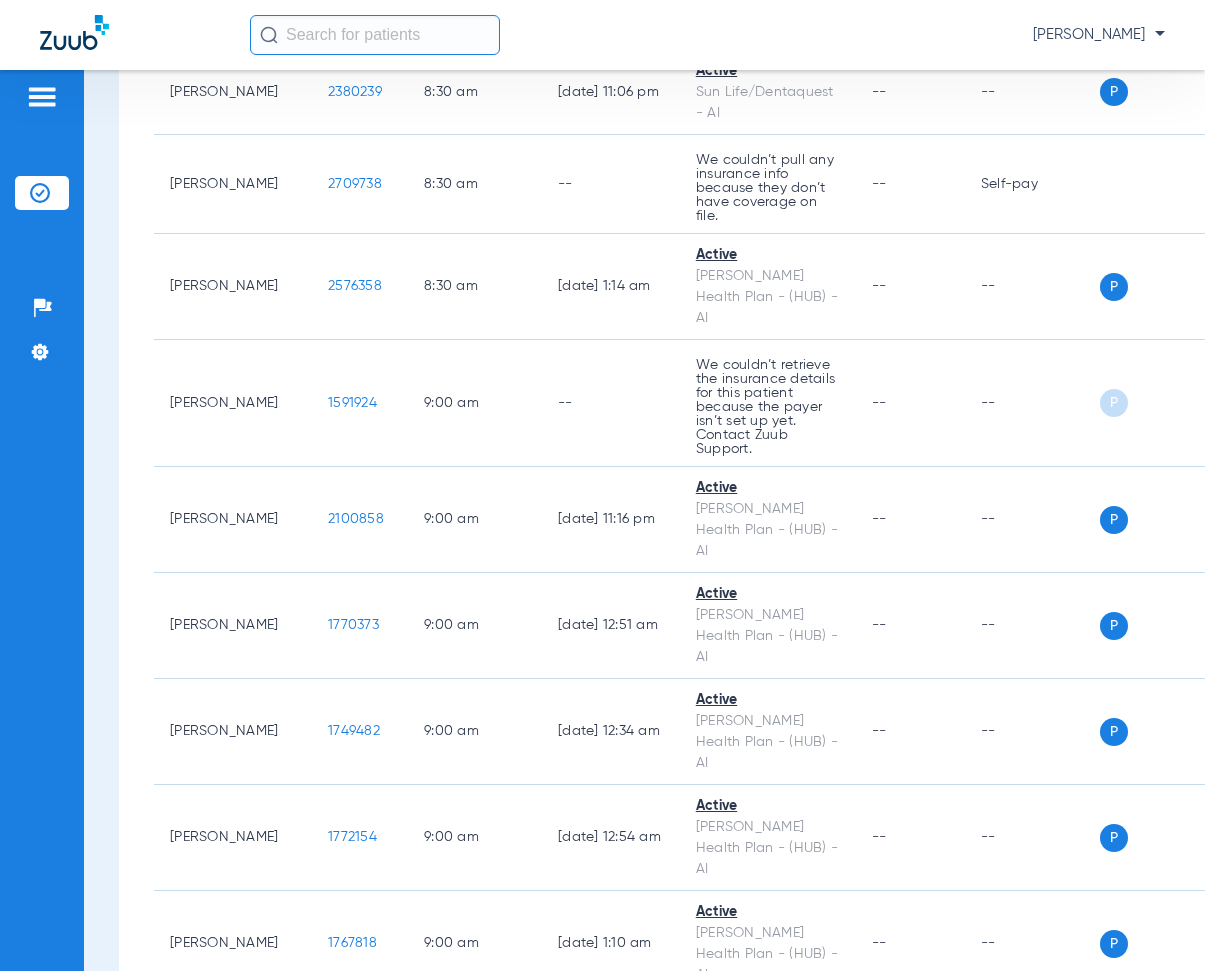 scroll, scrollTop: 2500, scrollLeft: 0, axis: vertical 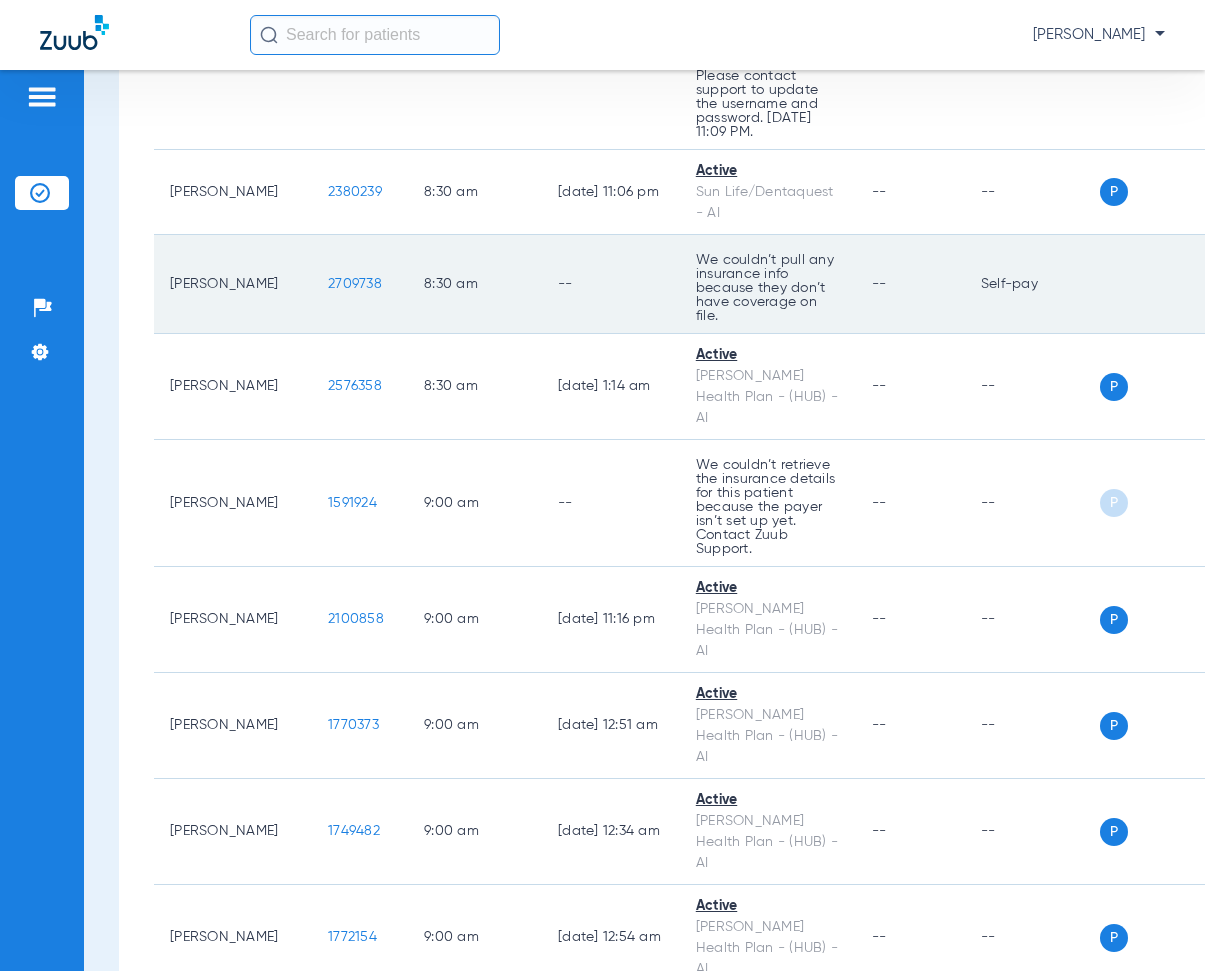 drag, startPoint x: 299, startPoint y: 374, endPoint x: 370, endPoint y: 381, distance: 71.34424 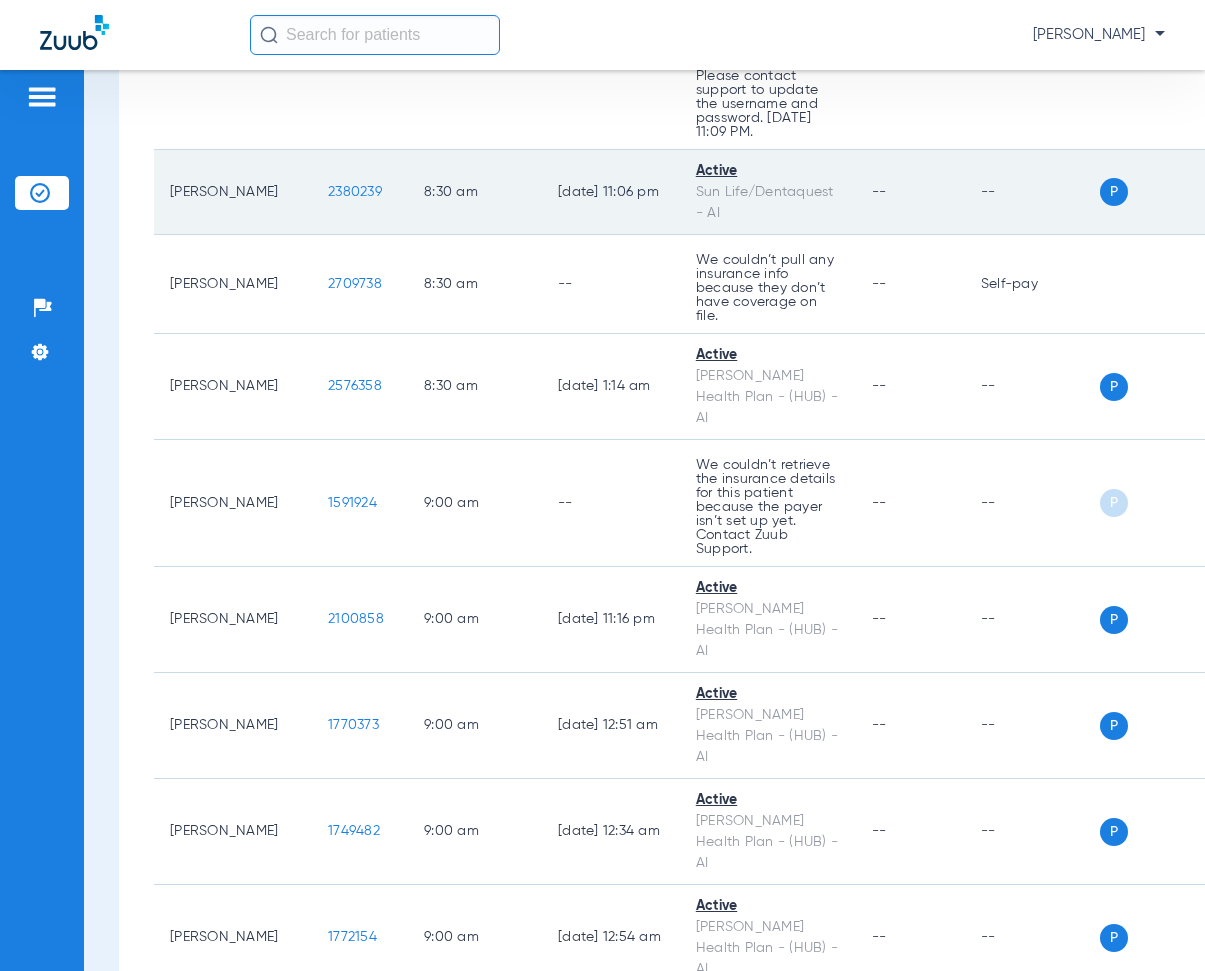 click on "2380239" 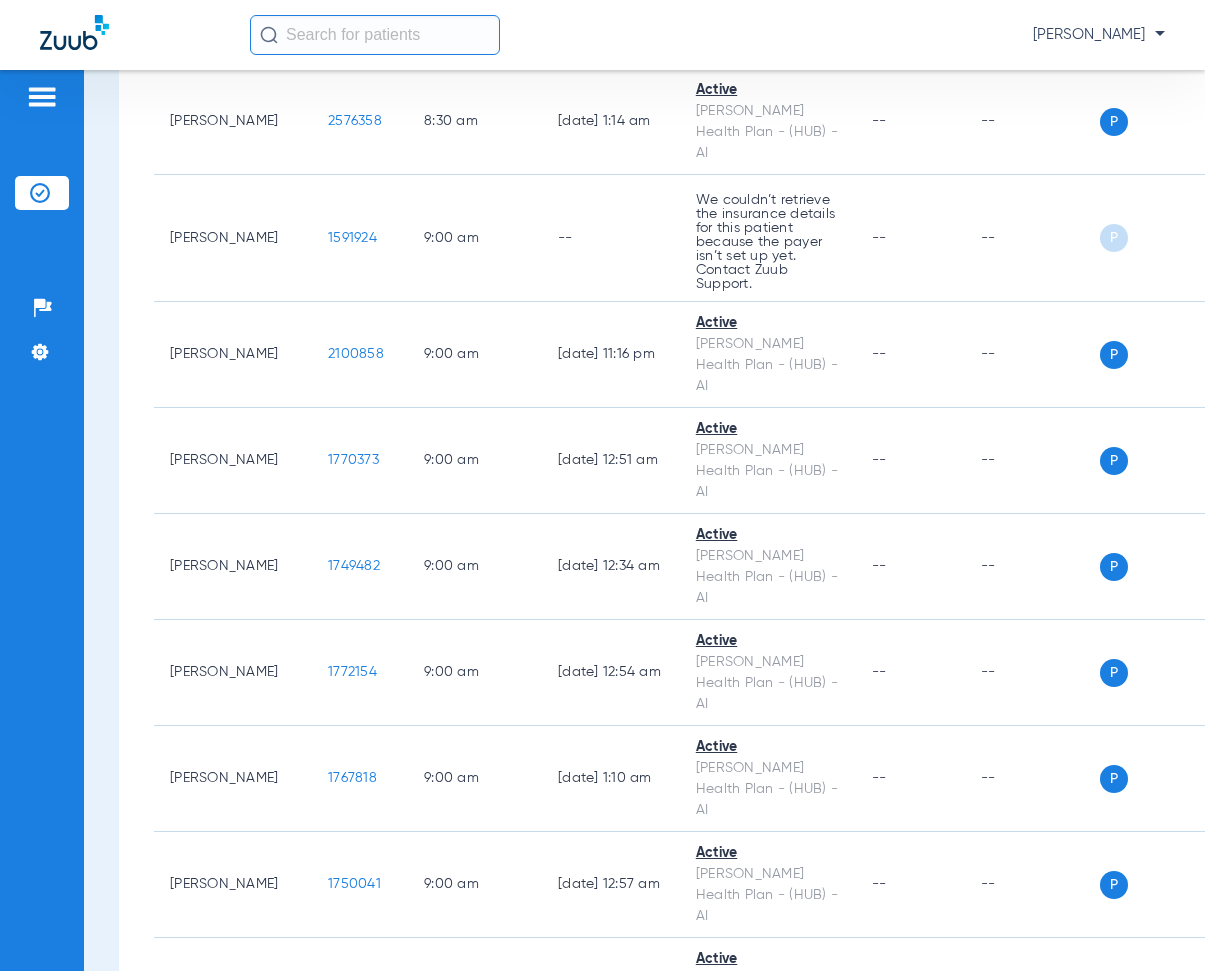 scroll, scrollTop: 2800, scrollLeft: 0, axis: vertical 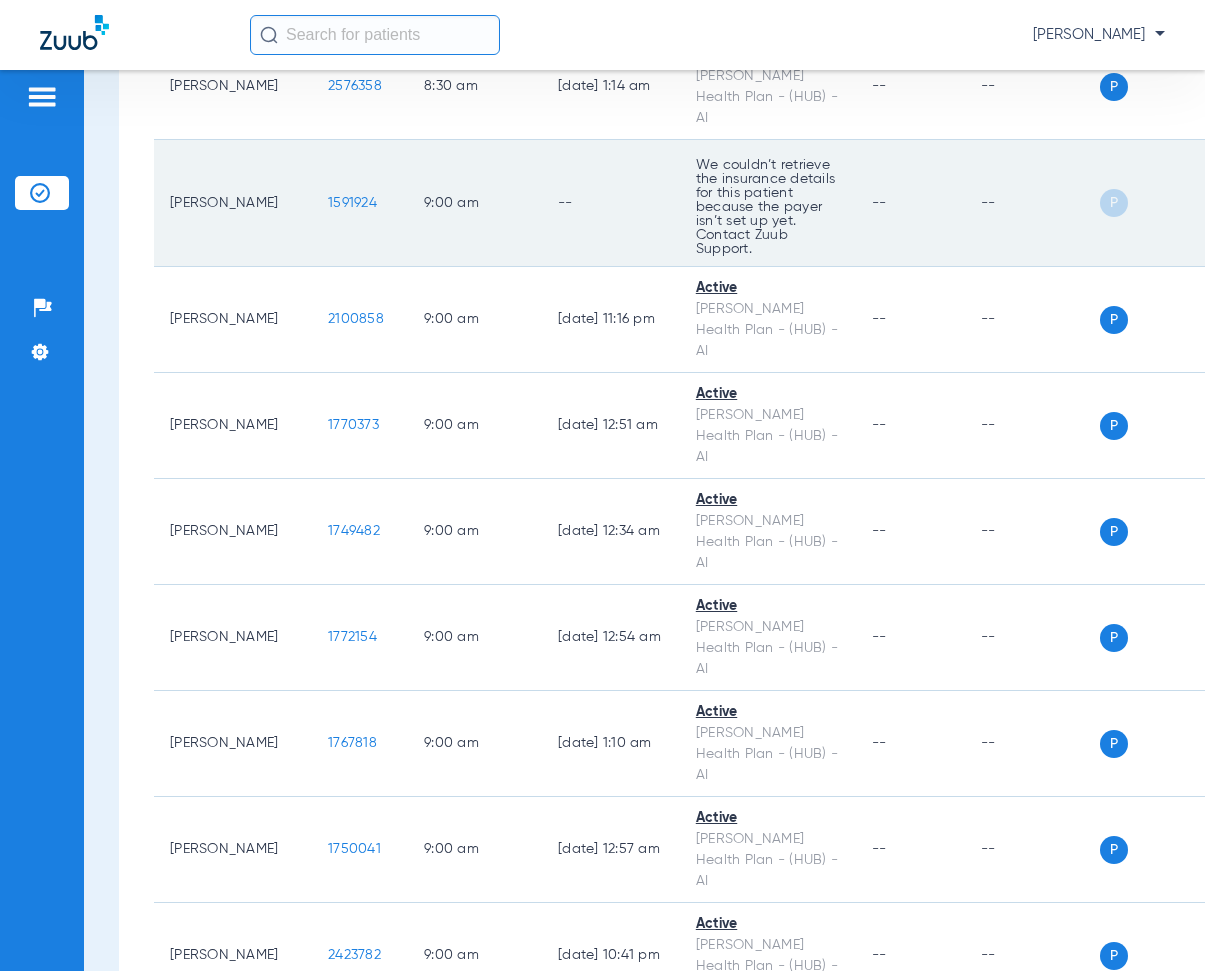 drag, startPoint x: 302, startPoint y: 281, endPoint x: 366, endPoint y: 294, distance: 65.30697 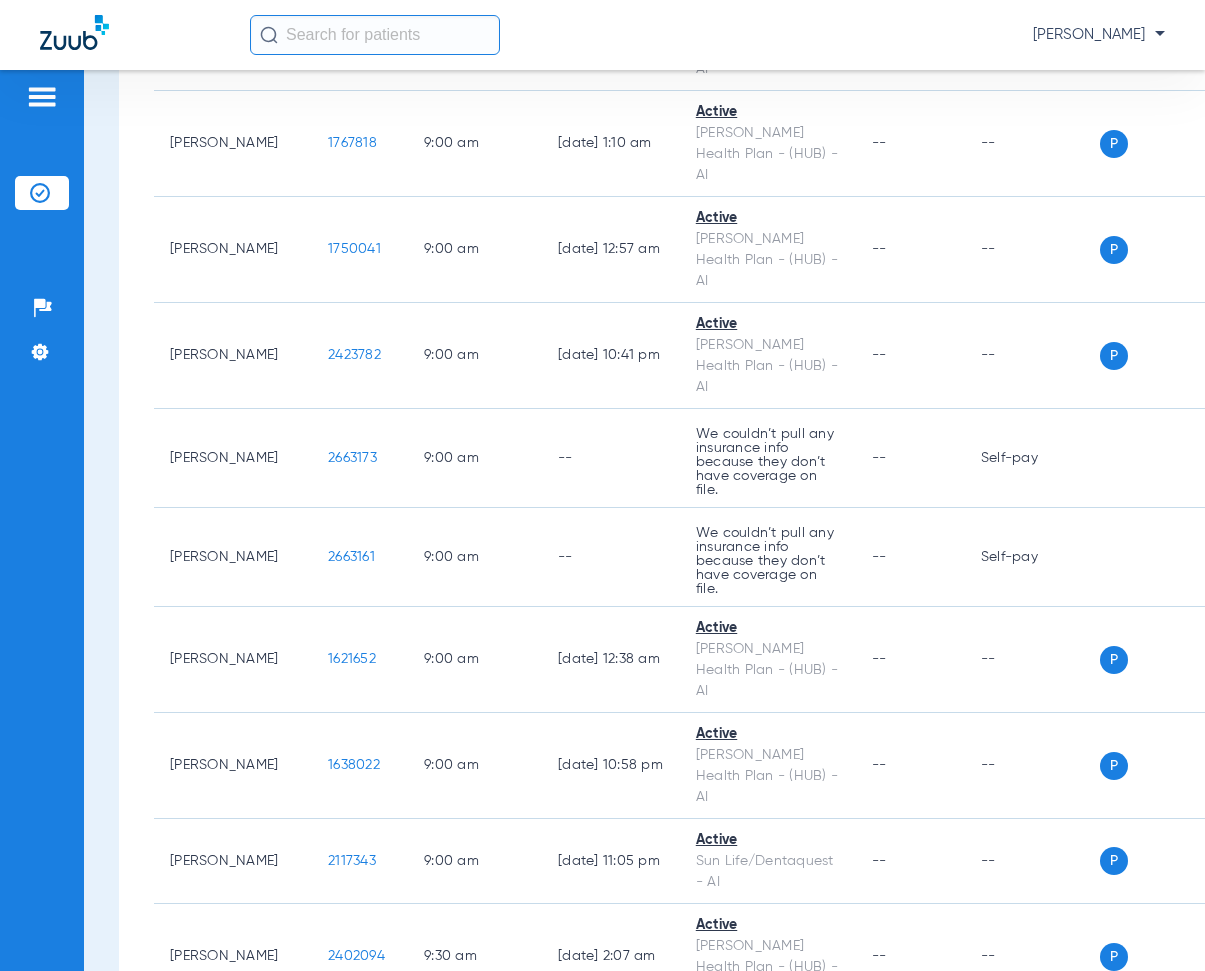 scroll, scrollTop: 3500, scrollLeft: 0, axis: vertical 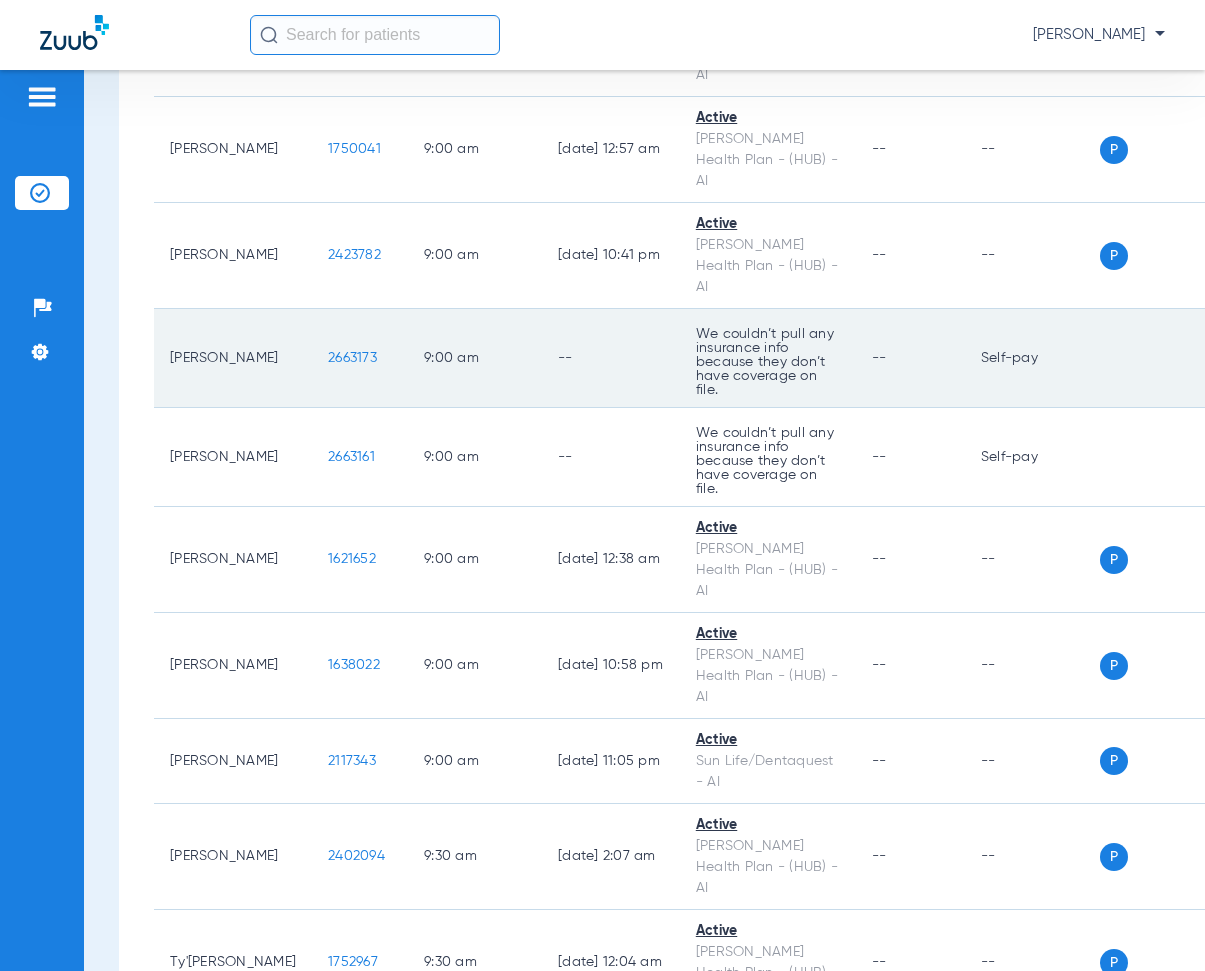 drag, startPoint x: 303, startPoint y: 293, endPoint x: 362, endPoint y: 310, distance: 61.400326 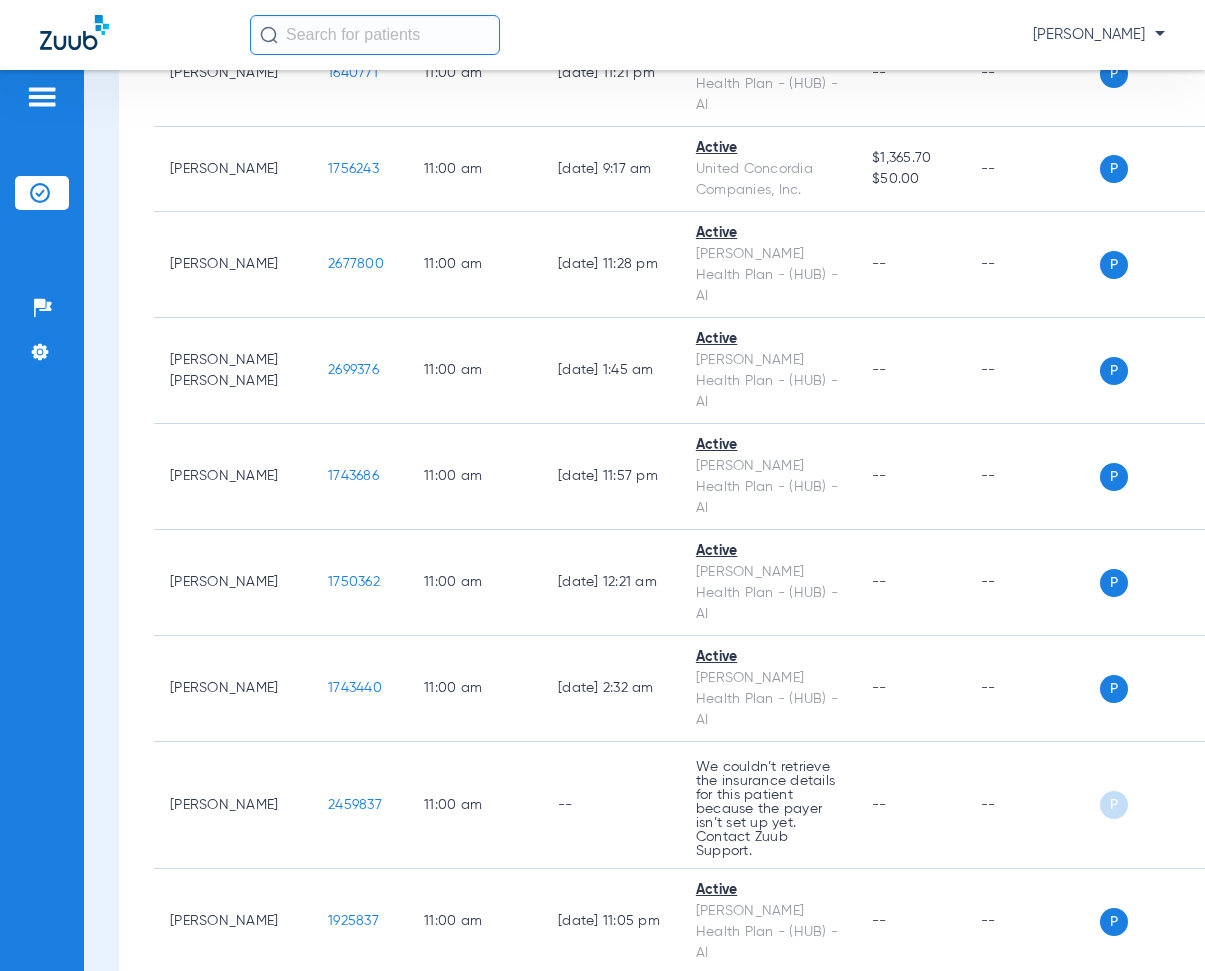 scroll, scrollTop: 8400, scrollLeft: 0, axis: vertical 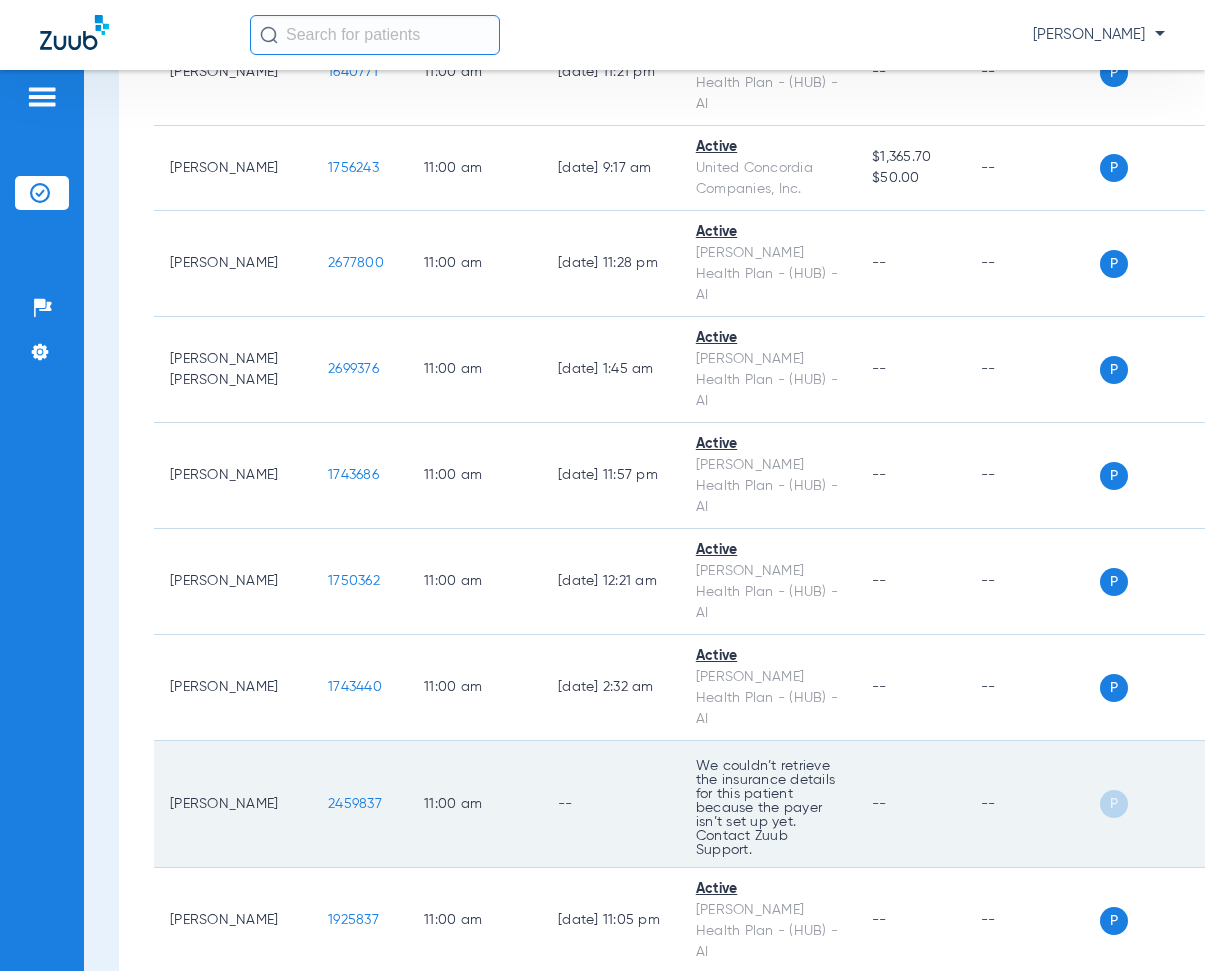 drag, startPoint x: 298, startPoint y: 368, endPoint x: 369, endPoint y: 392, distance: 74.94665 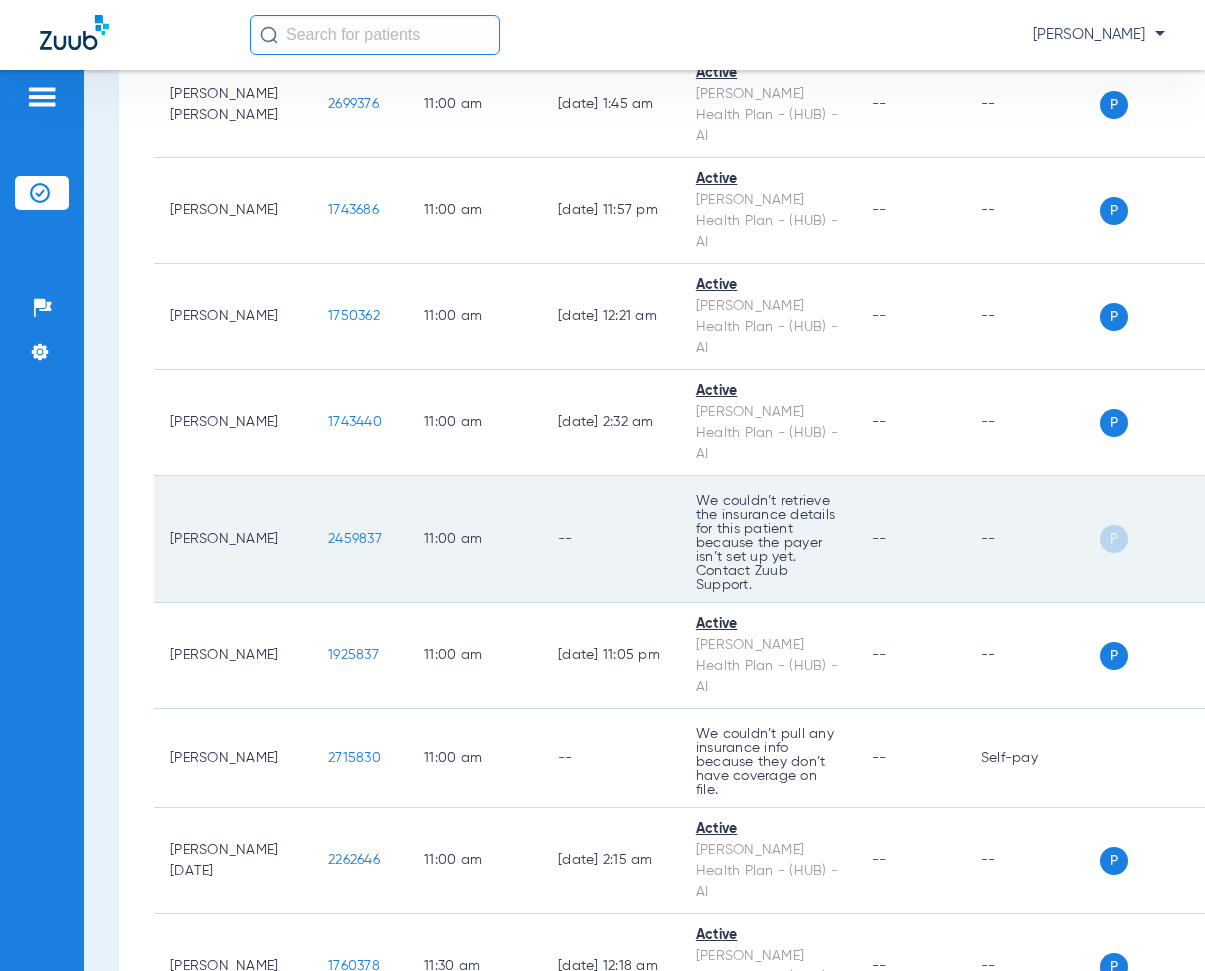 scroll, scrollTop: 8700, scrollLeft: 0, axis: vertical 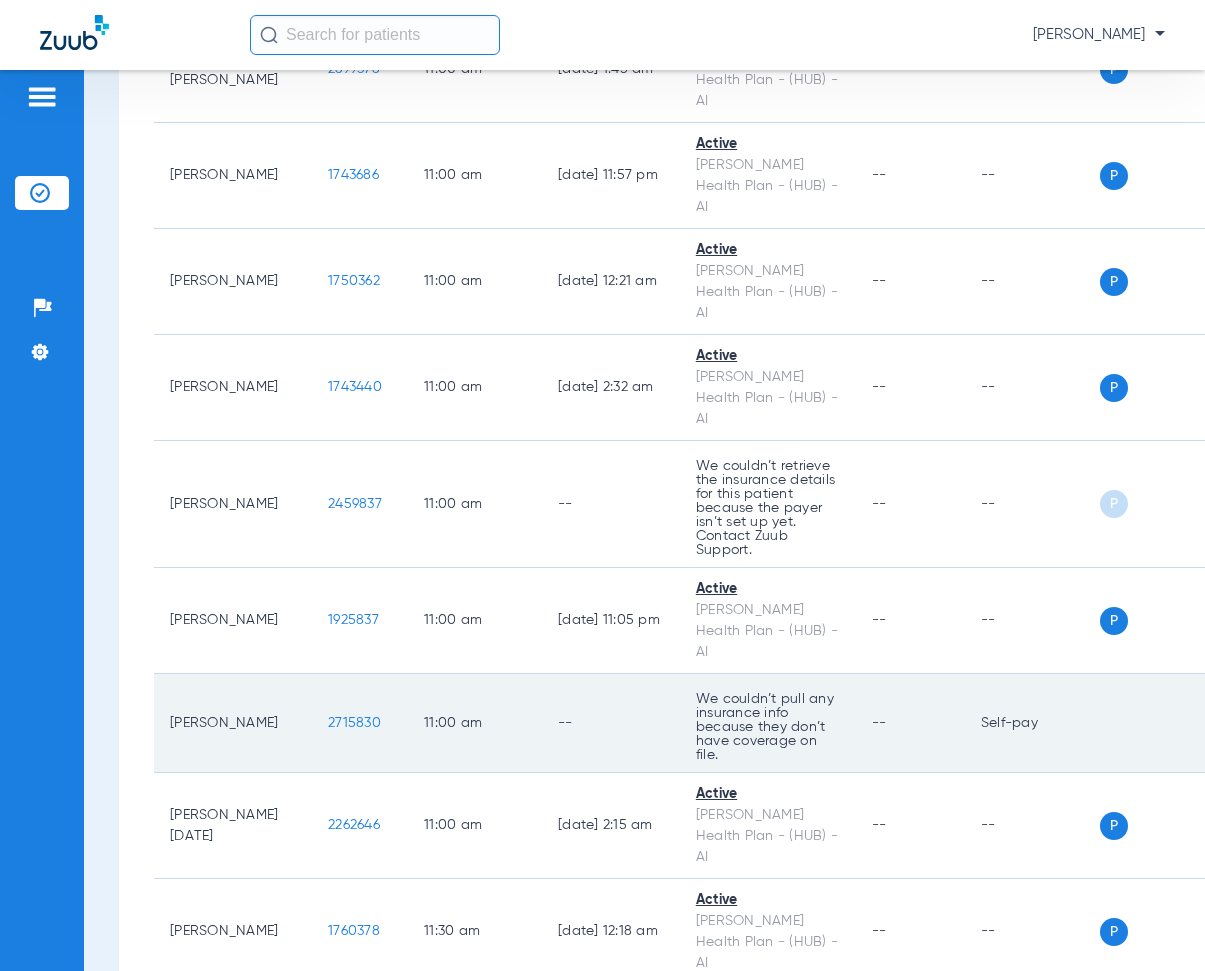 drag, startPoint x: 298, startPoint y: 273, endPoint x: 360, endPoint y: 287, distance: 63.560993 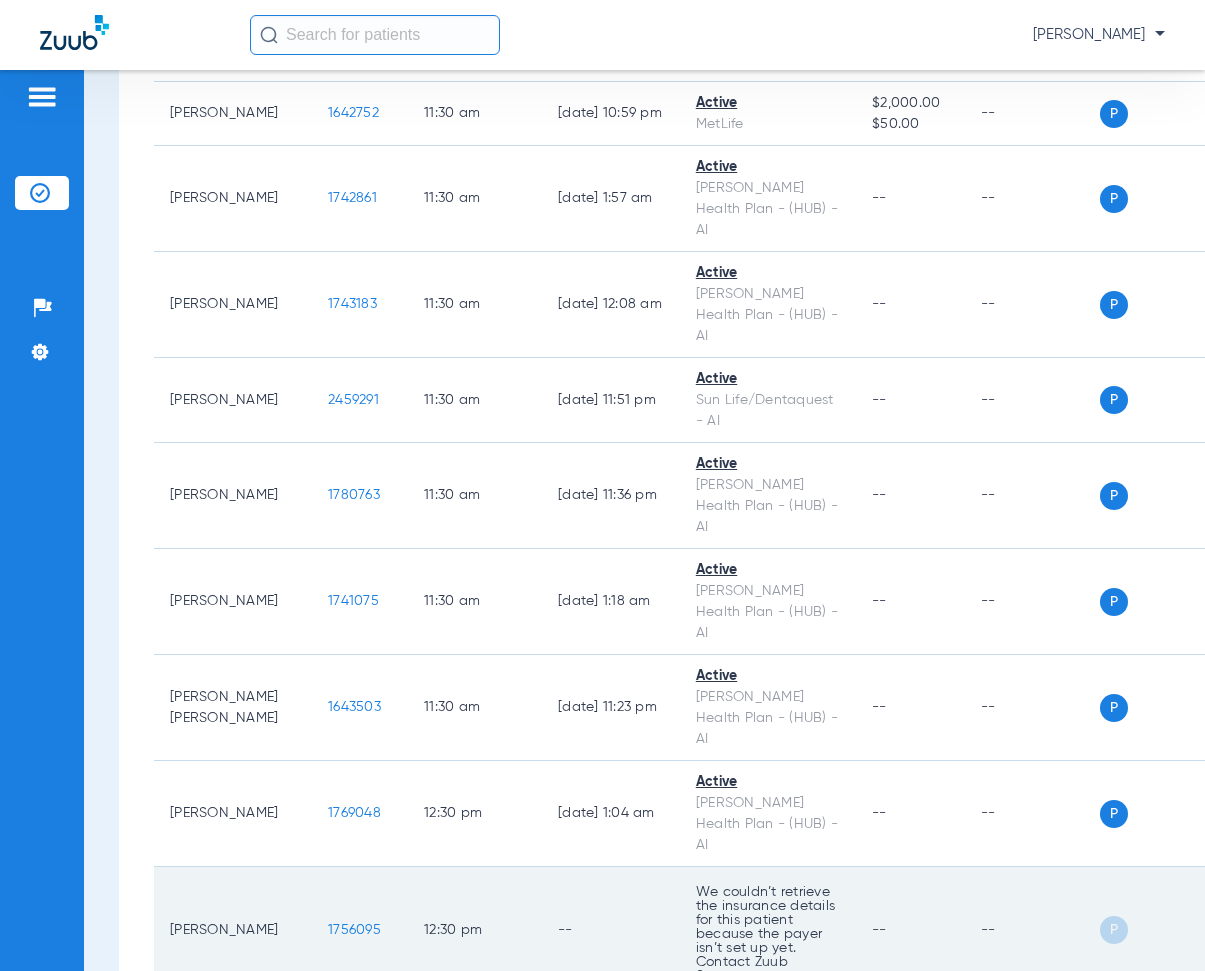 scroll, scrollTop: 9700, scrollLeft: 0, axis: vertical 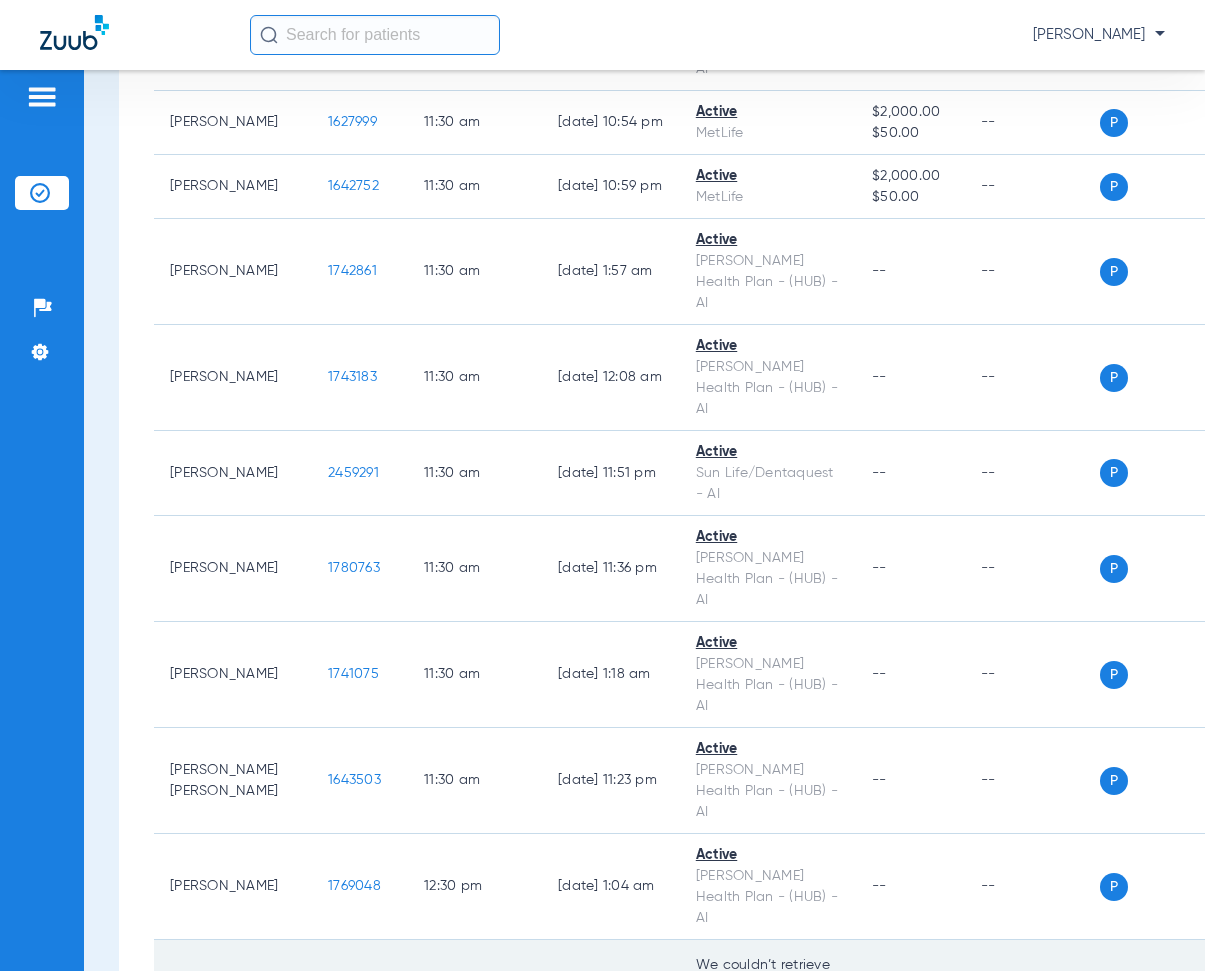 drag, startPoint x: 299, startPoint y: 392, endPoint x: 371, endPoint y: 415, distance: 75.58439 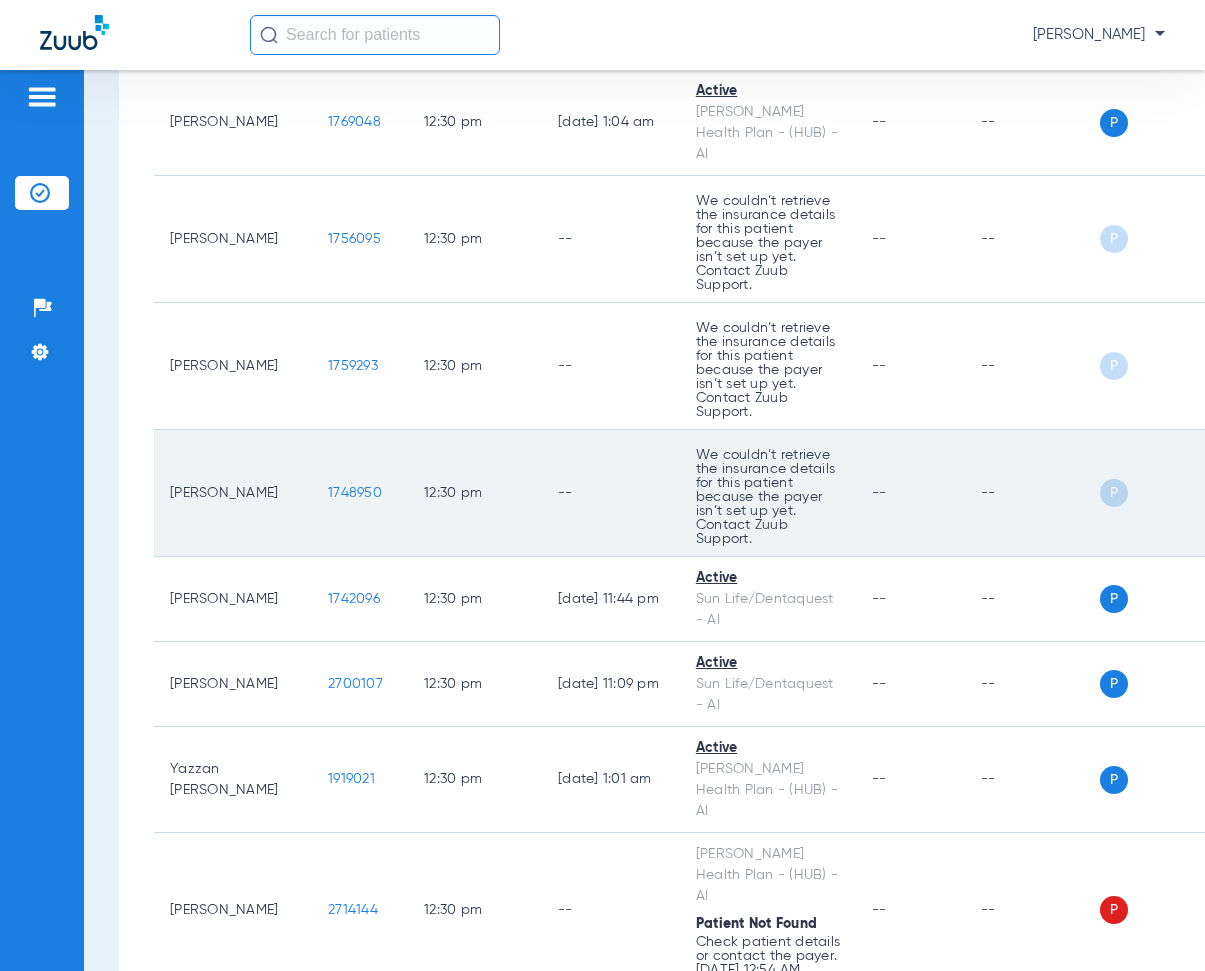 scroll, scrollTop: 10500, scrollLeft: 0, axis: vertical 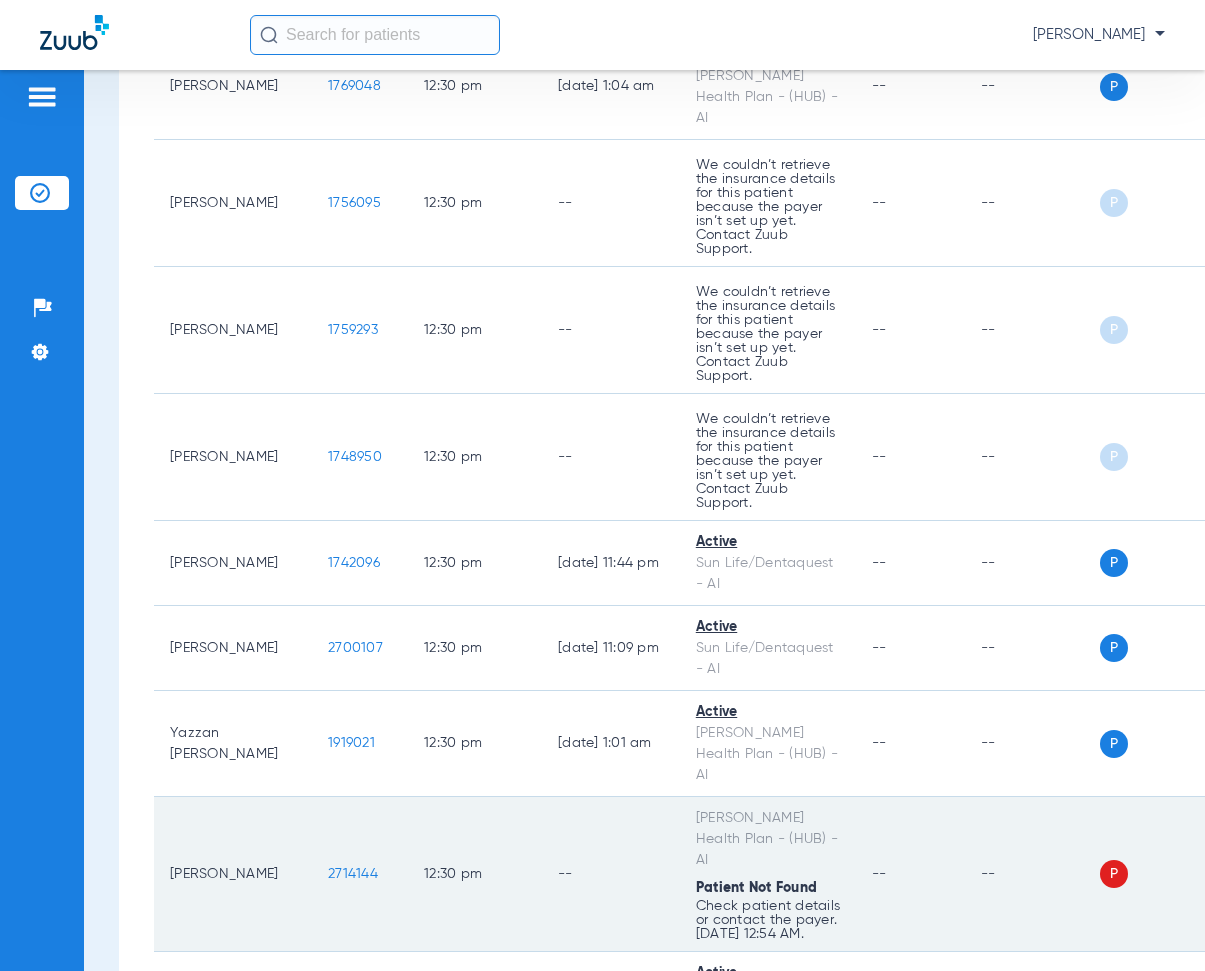 drag, startPoint x: 295, startPoint y: 336, endPoint x: 351, endPoint y: 345, distance: 56.718605 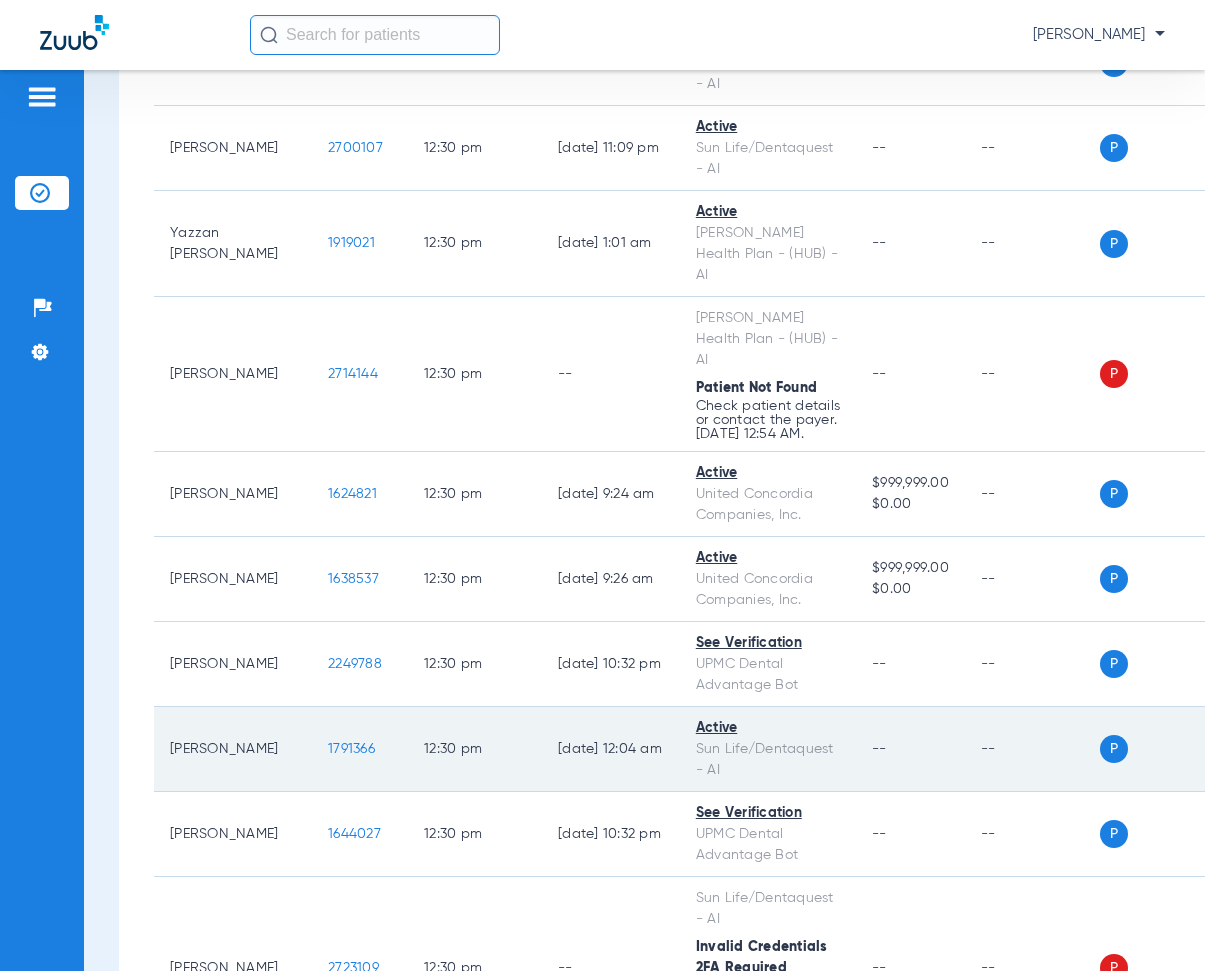 scroll, scrollTop: 11100, scrollLeft: 0, axis: vertical 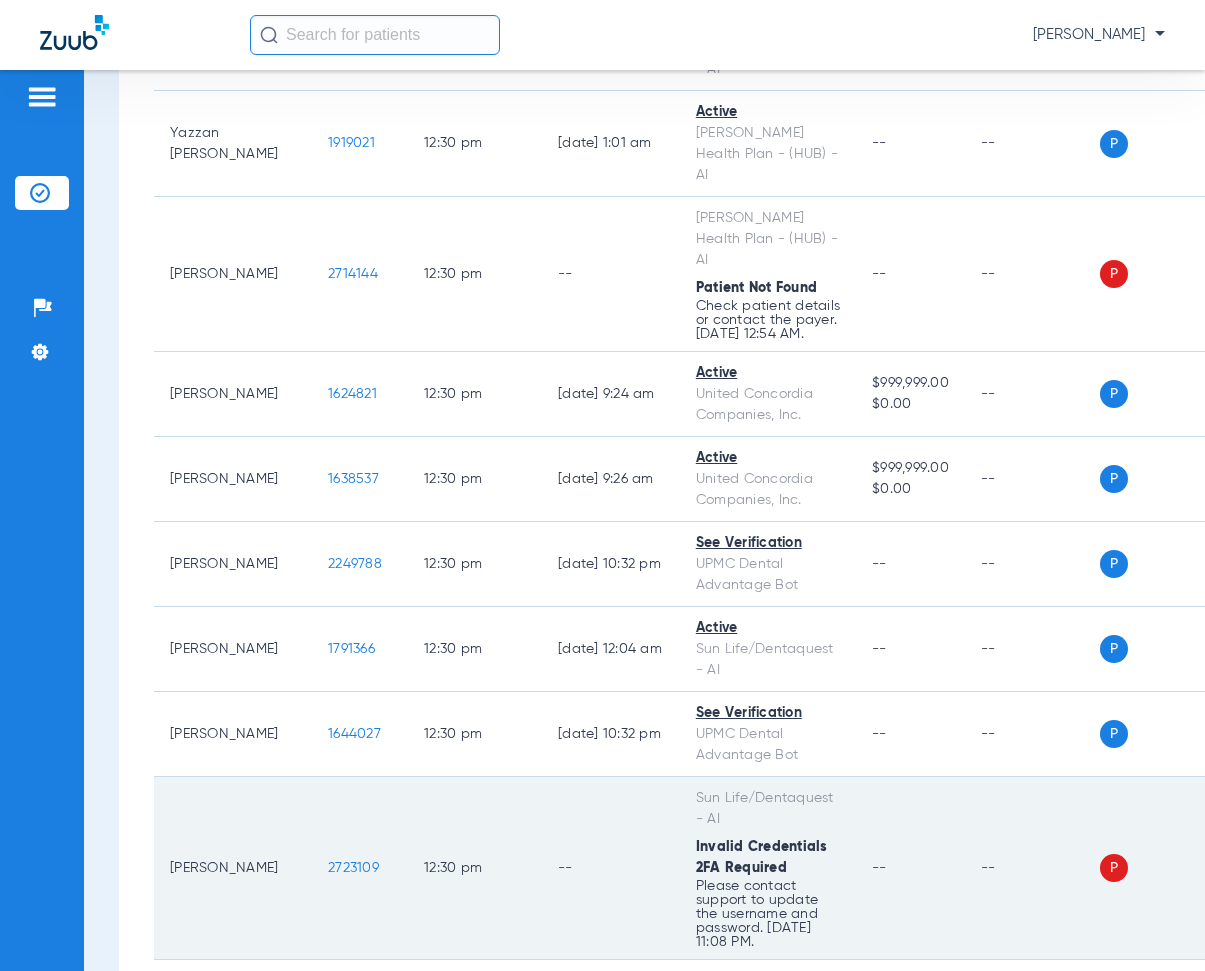drag, startPoint x: 295, startPoint y: 404, endPoint x: 355, endPoint y: 416, distance: 61.188232 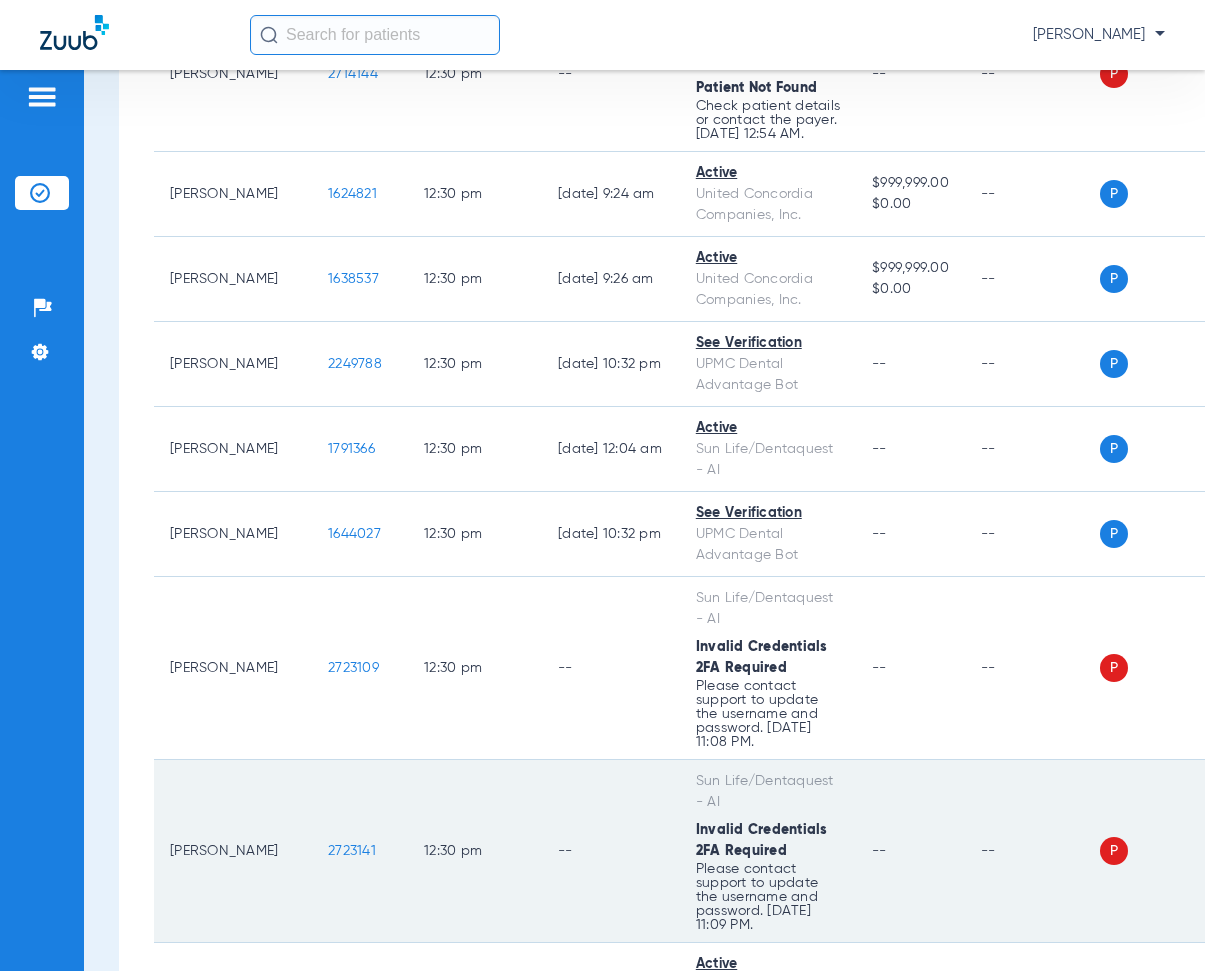 drag, startPoint x: 302, startPoint y: 452, endPoint x: 354, endPoint y: 461, distance: 52.773098 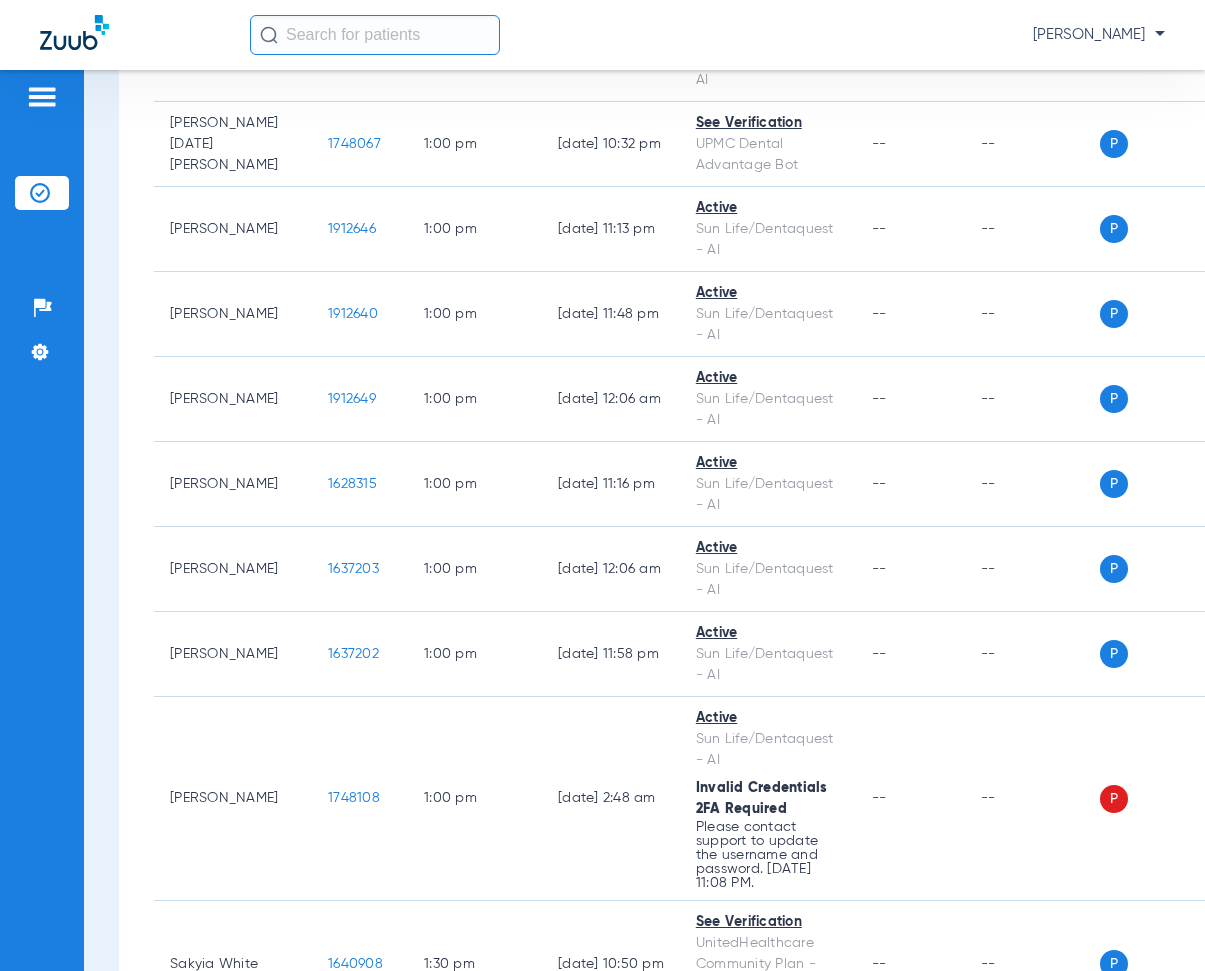 scroll, scrollTop: 12800, scrollLeft: 0, axis: vertical 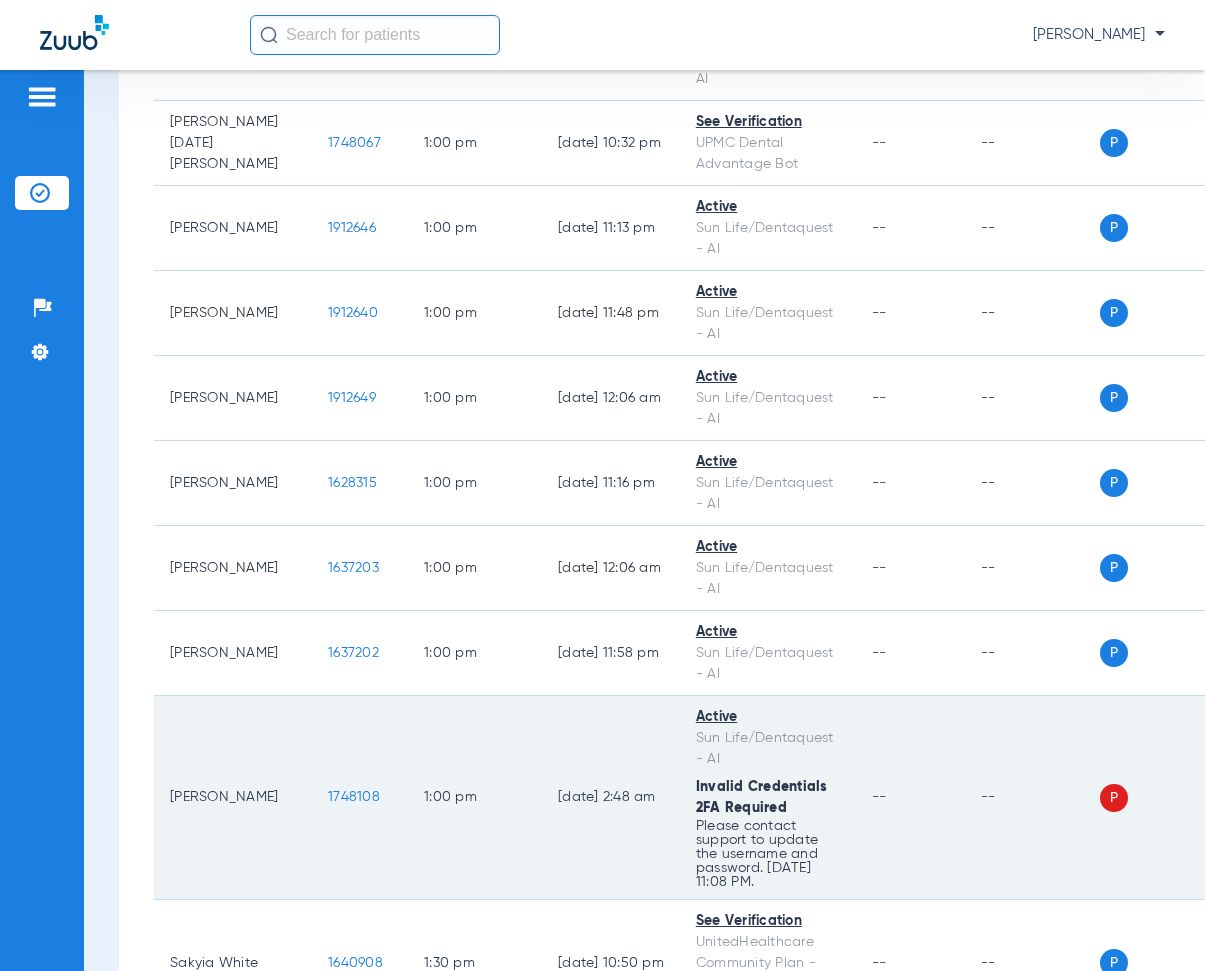 drag, startPoint x: 299, startPoint y: 492, endPoint x: 354, endPoint y: 508, distance: 57.280014 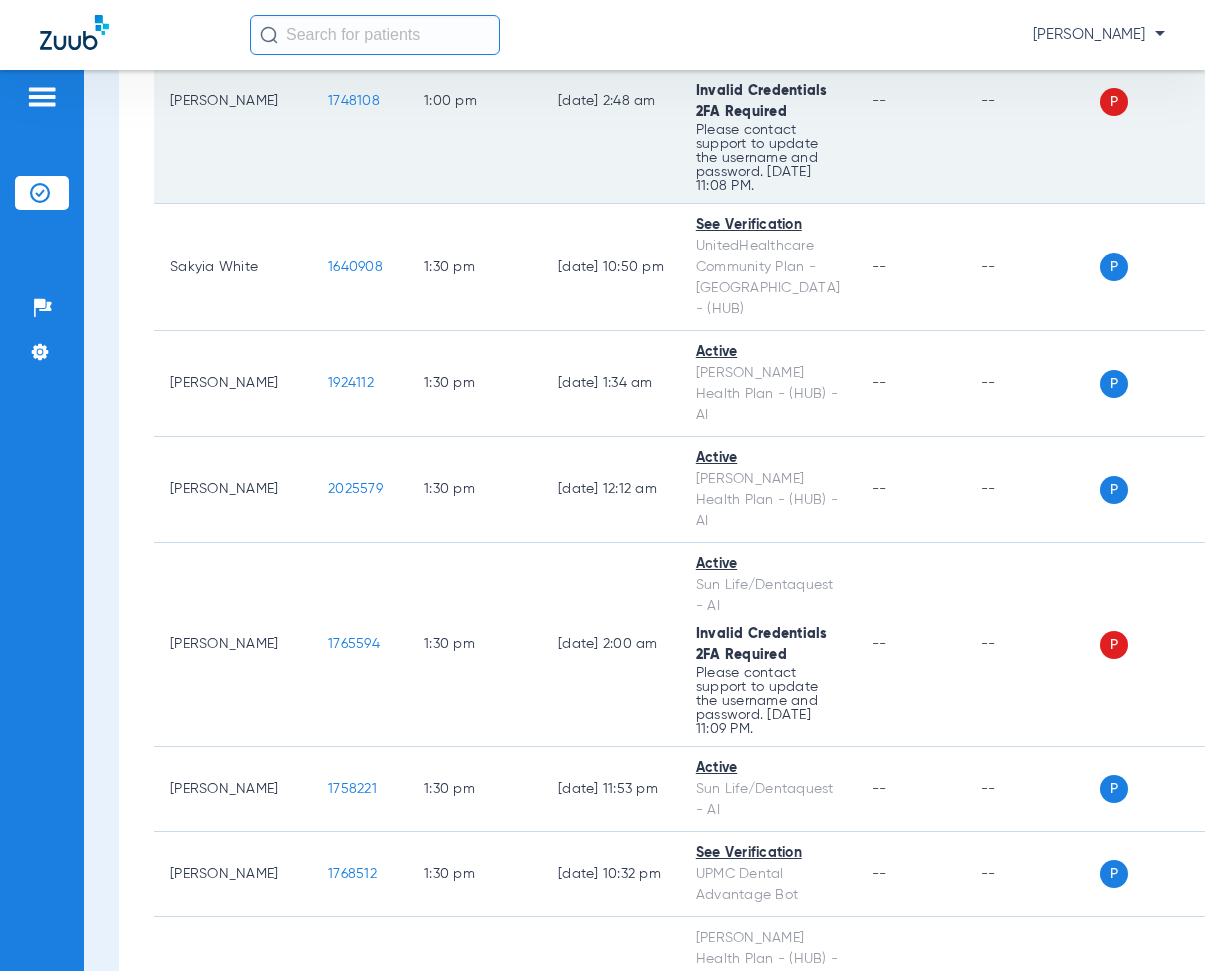 scroll, scrollTop: 13500, scrollLeft: 0, axis: vertical 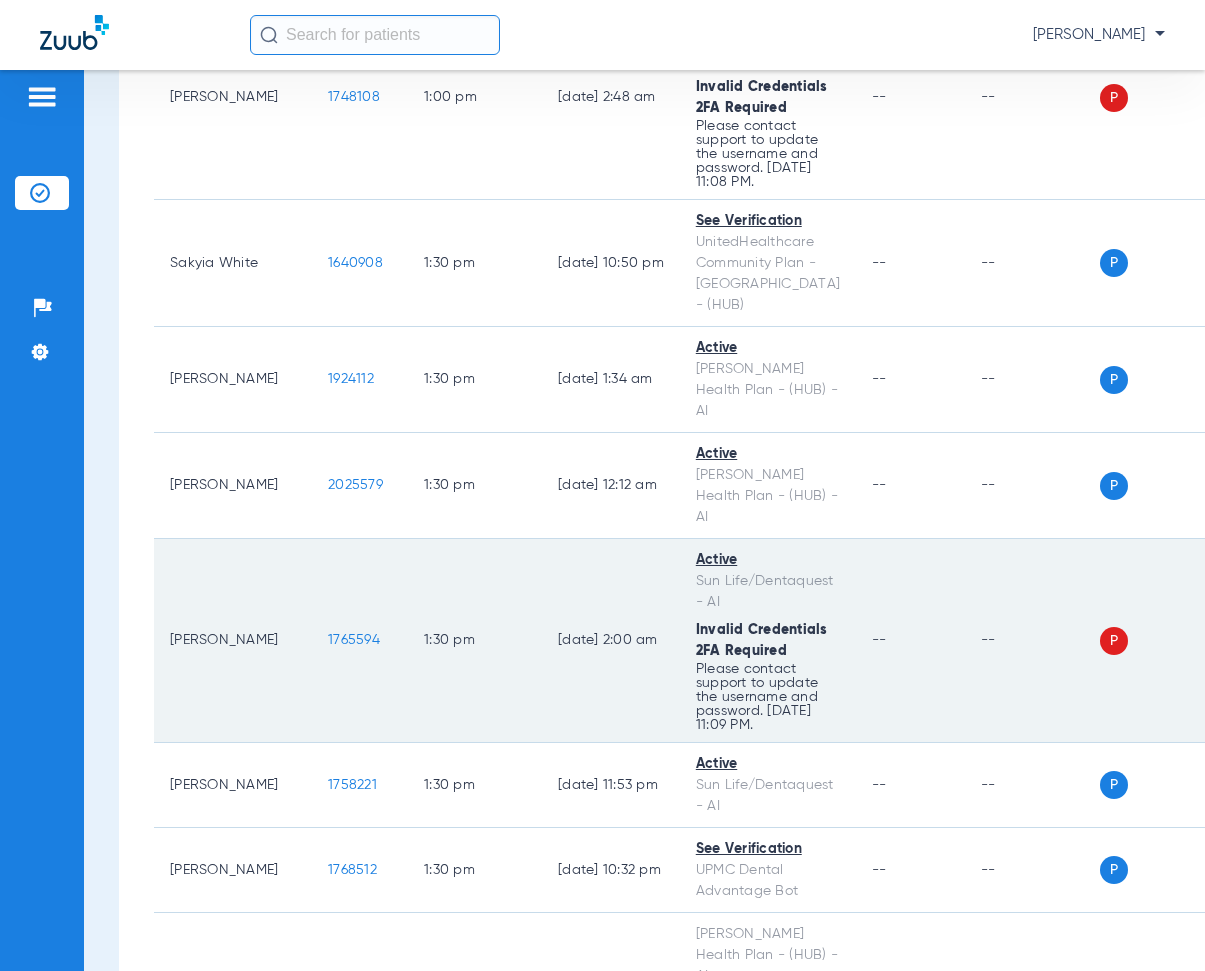 drag, startPoint x: 299, startPoint y: 342, endPoint x: 366, endPoint y: 354, distance: 68.06615 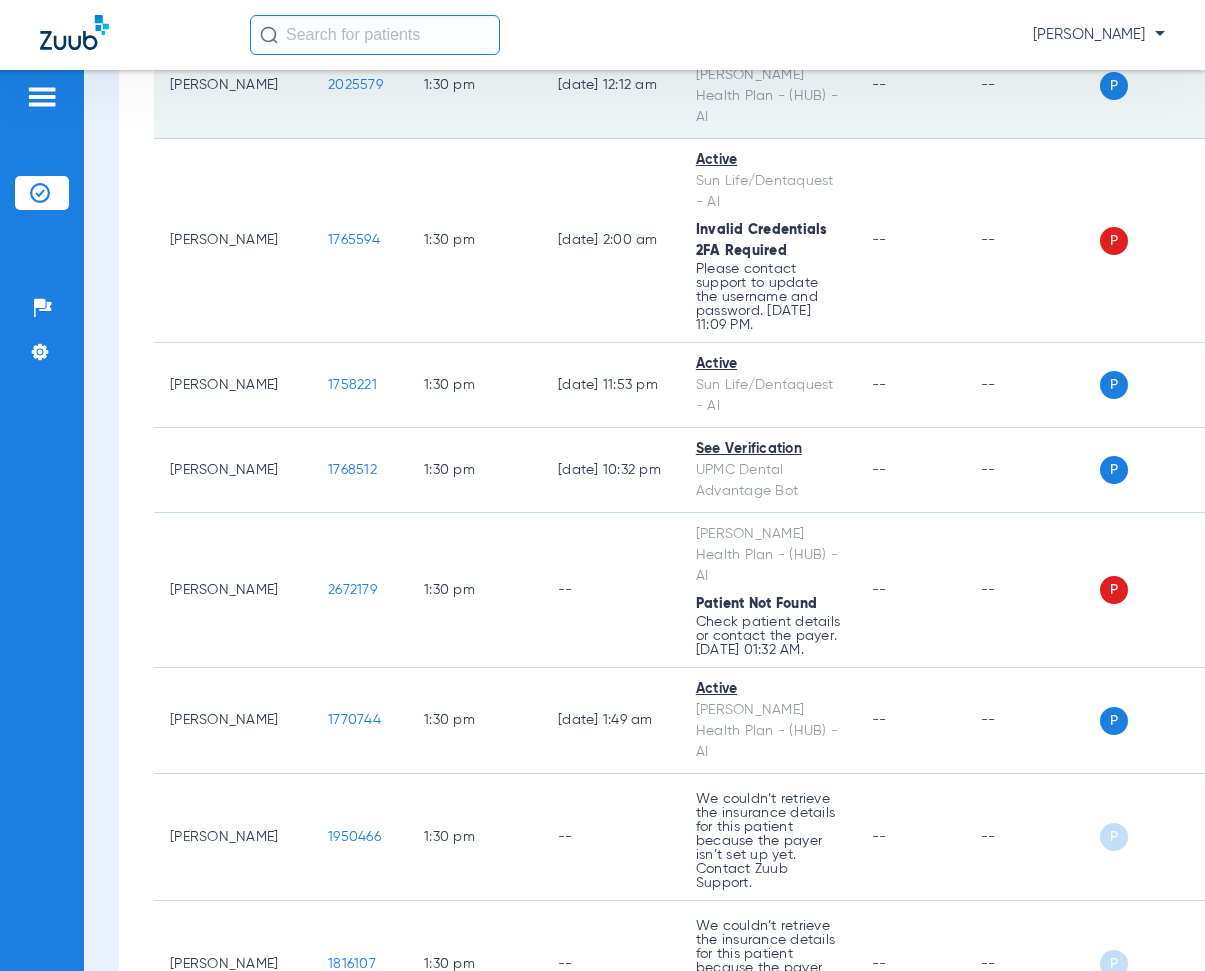 scroll, scrollTop: 14000, scrollLeft: 0, axis: vertical 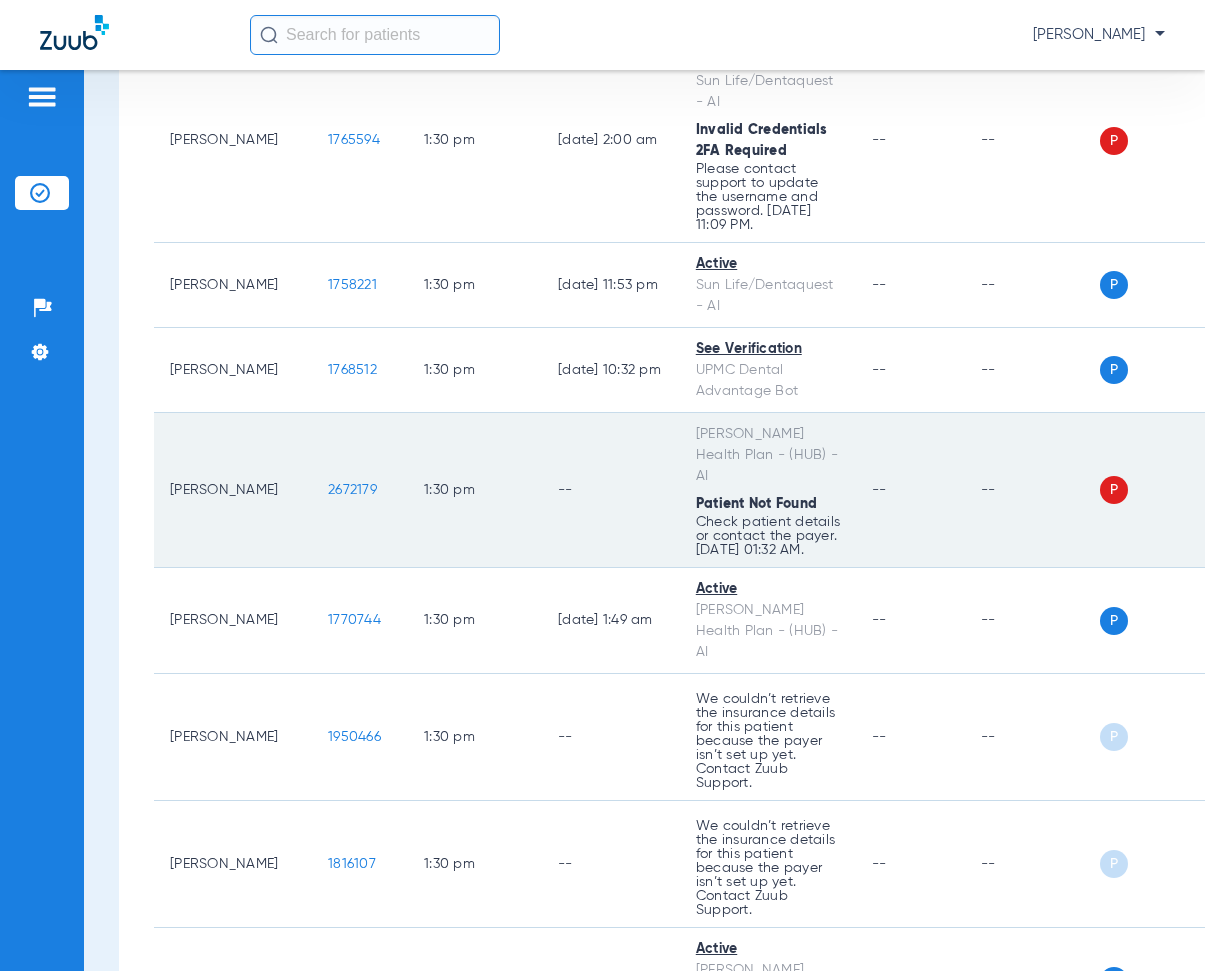 drag, startPoint x: 292, startPoint y: 259, endPoint x: 325, endPoint y: 248, distance: 34.785053 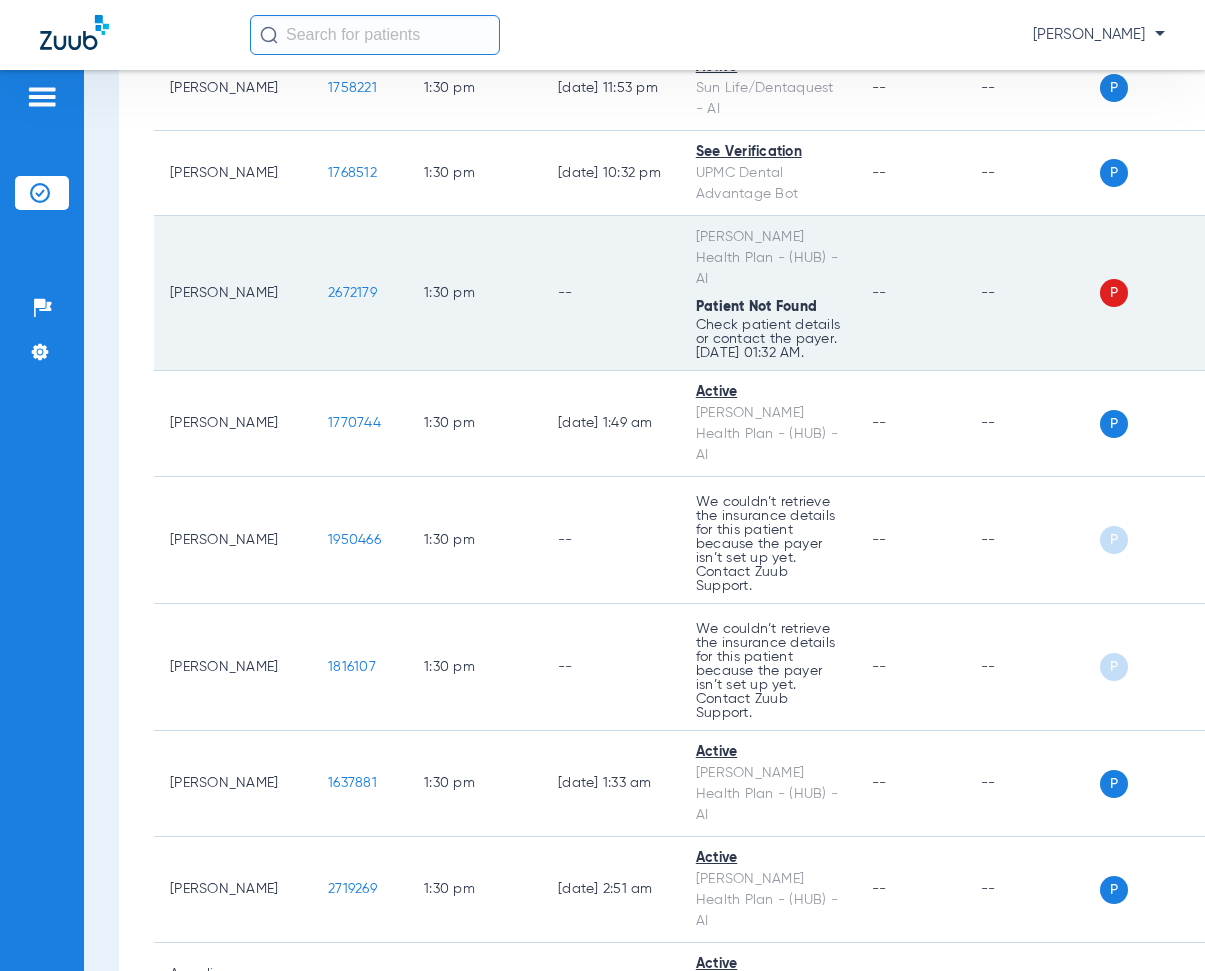 scroll, scrollTop: 14200, scrollLeft: 0, axis: vertical 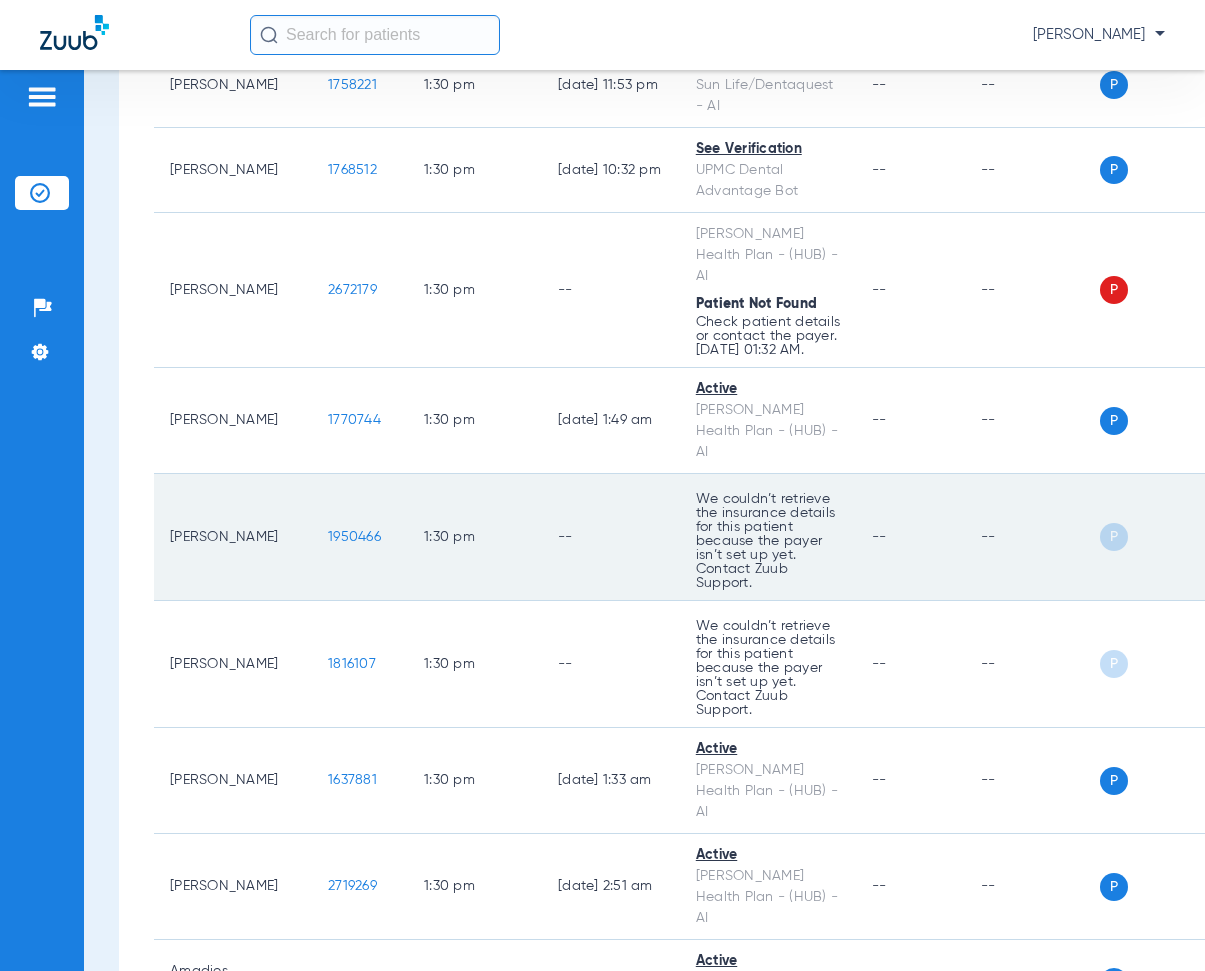 drag, startPoint x: 303, startPoint y: 306, endPoint x: 365, endPoint y: 319, distance: 63.348244 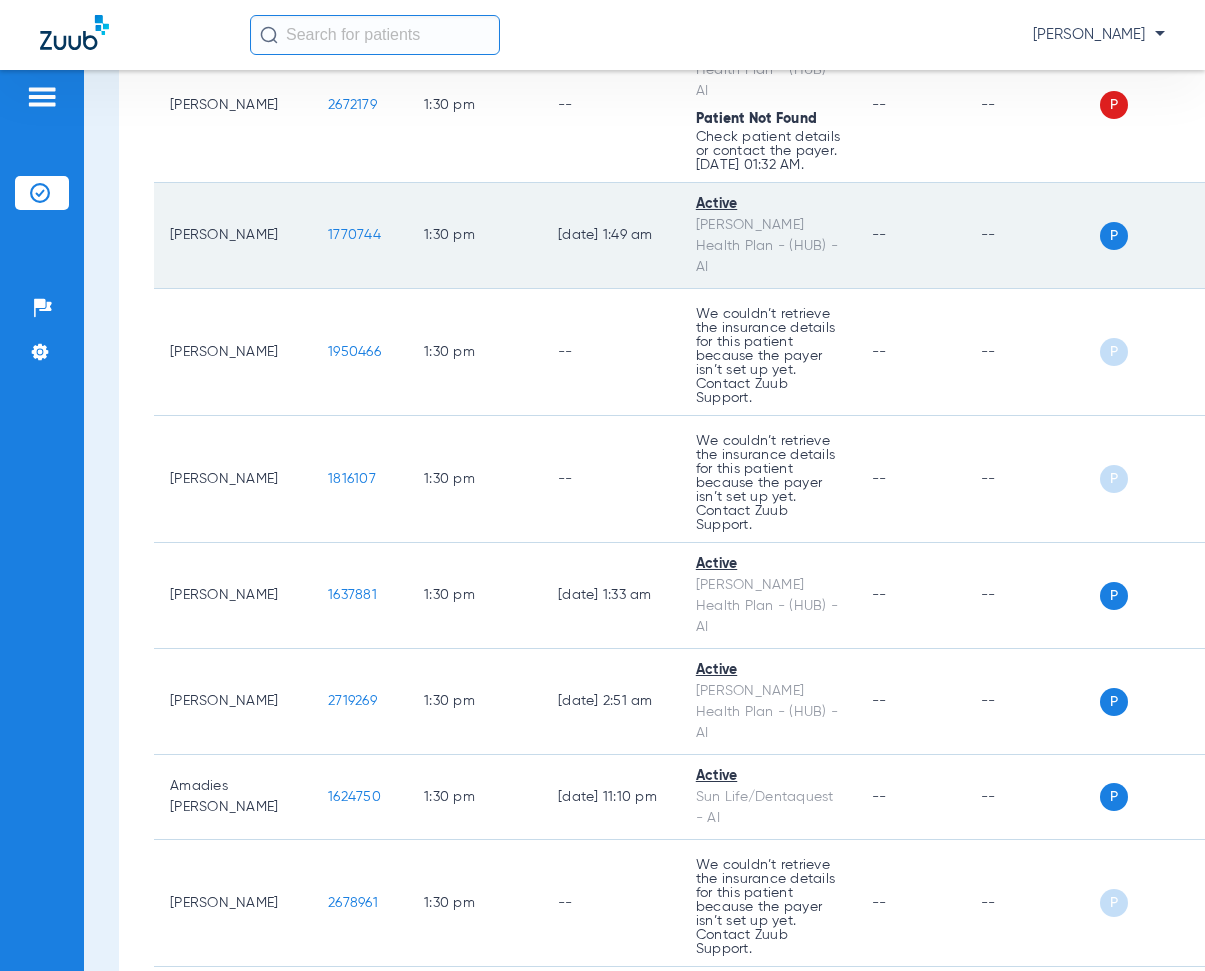 scroll, scrollTop: 14400, scrollLeft: 0, axis: vertical 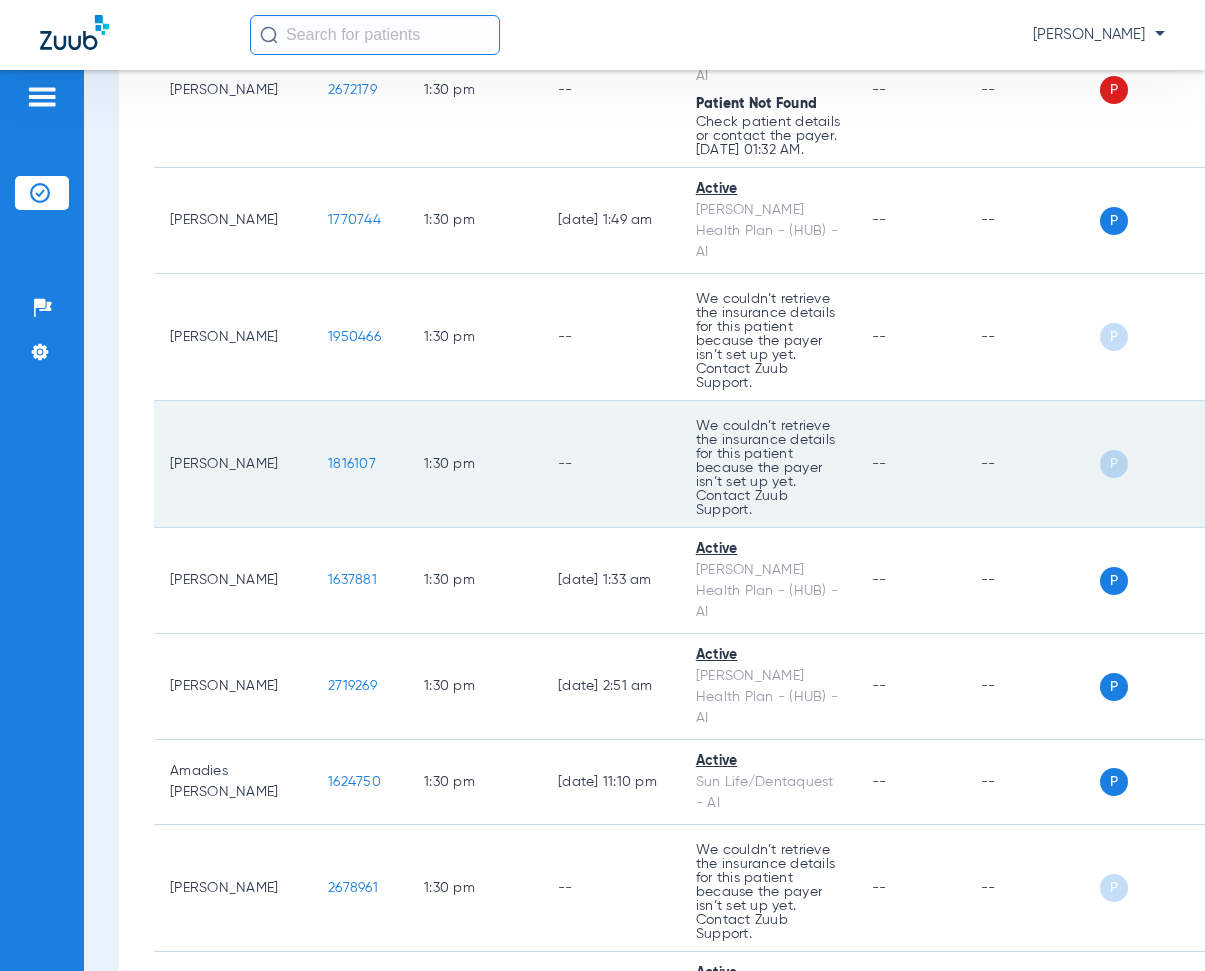 drag, startPoint x: 298, startPoint y: 246, endPoint x: 354, endPoint y: 268, distance: 60.166435 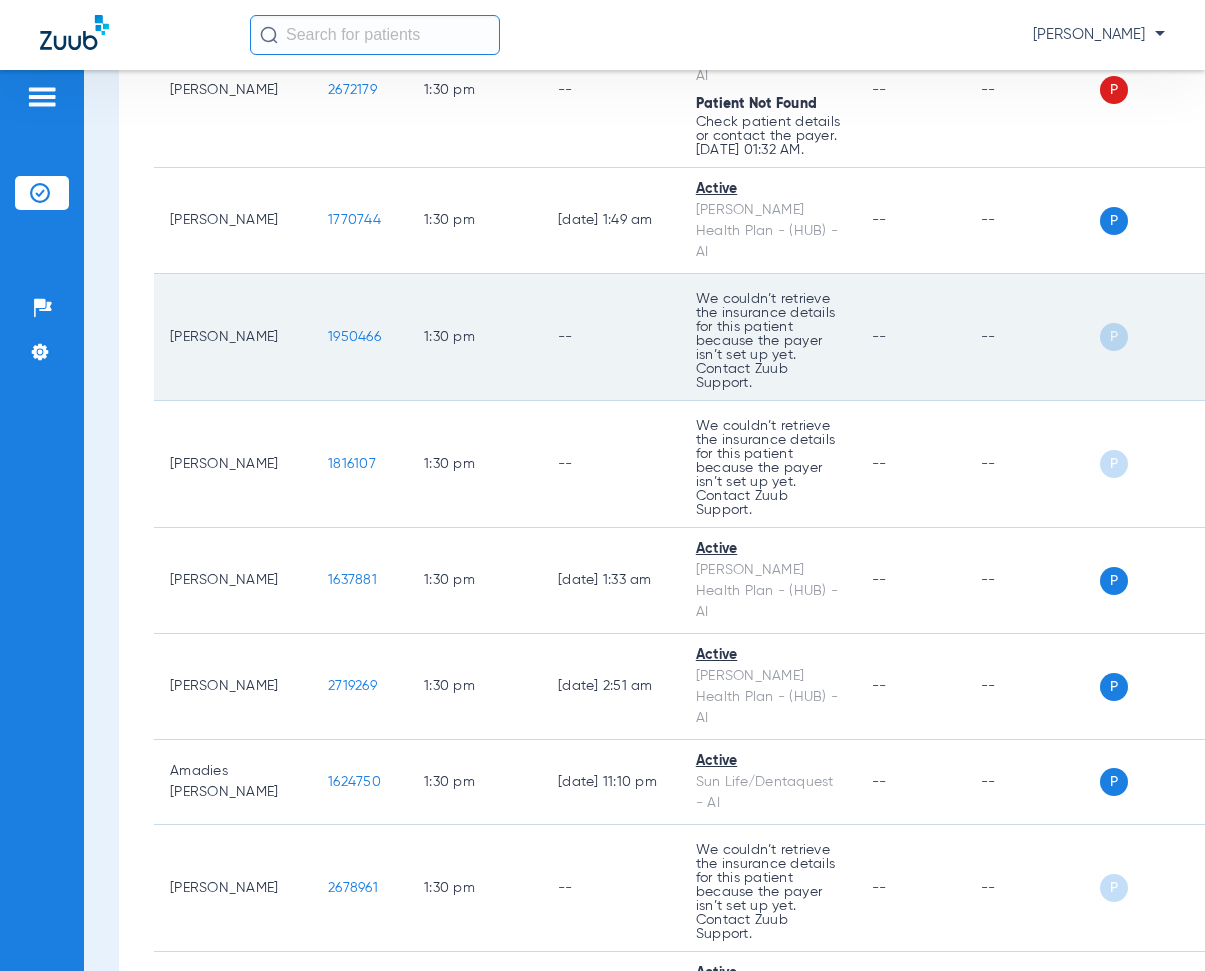 click on "--" 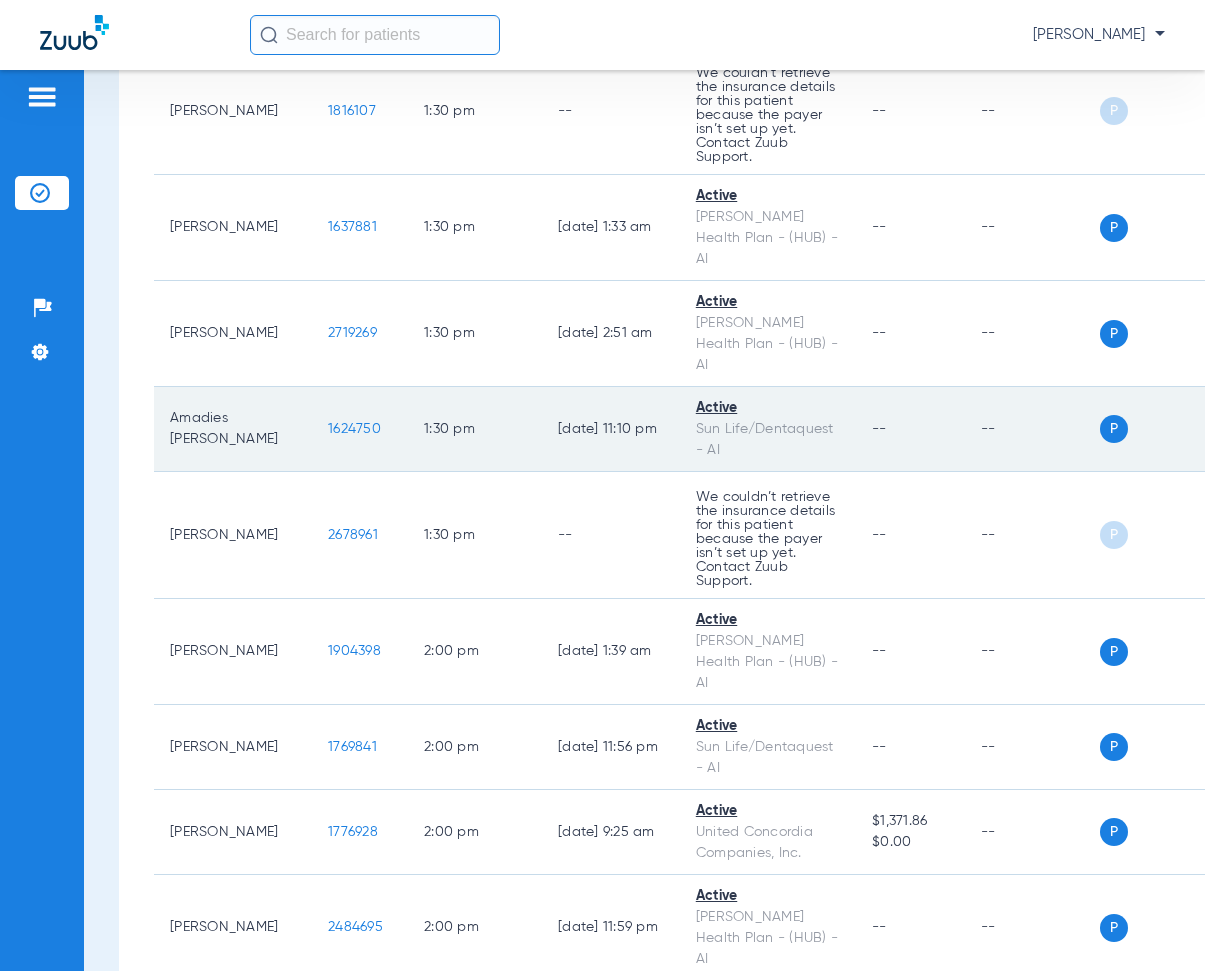 scroll, scrollTop: 14800, scrollLeft: 0, axis: vertical 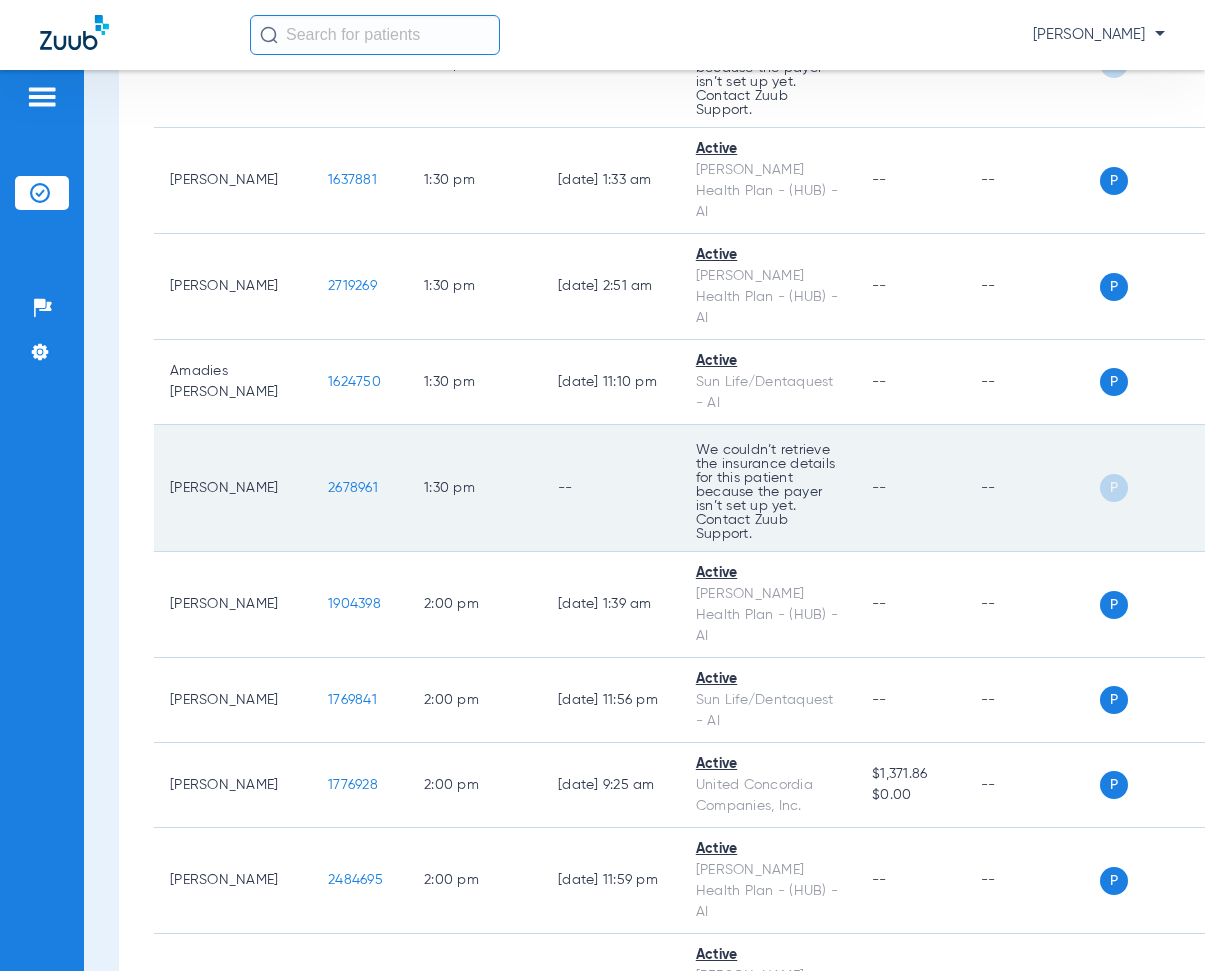 drag, startPoint x: 298, startPoint y: 264, endPoint x: 353, endPoint y: 276, distance: 56.293873 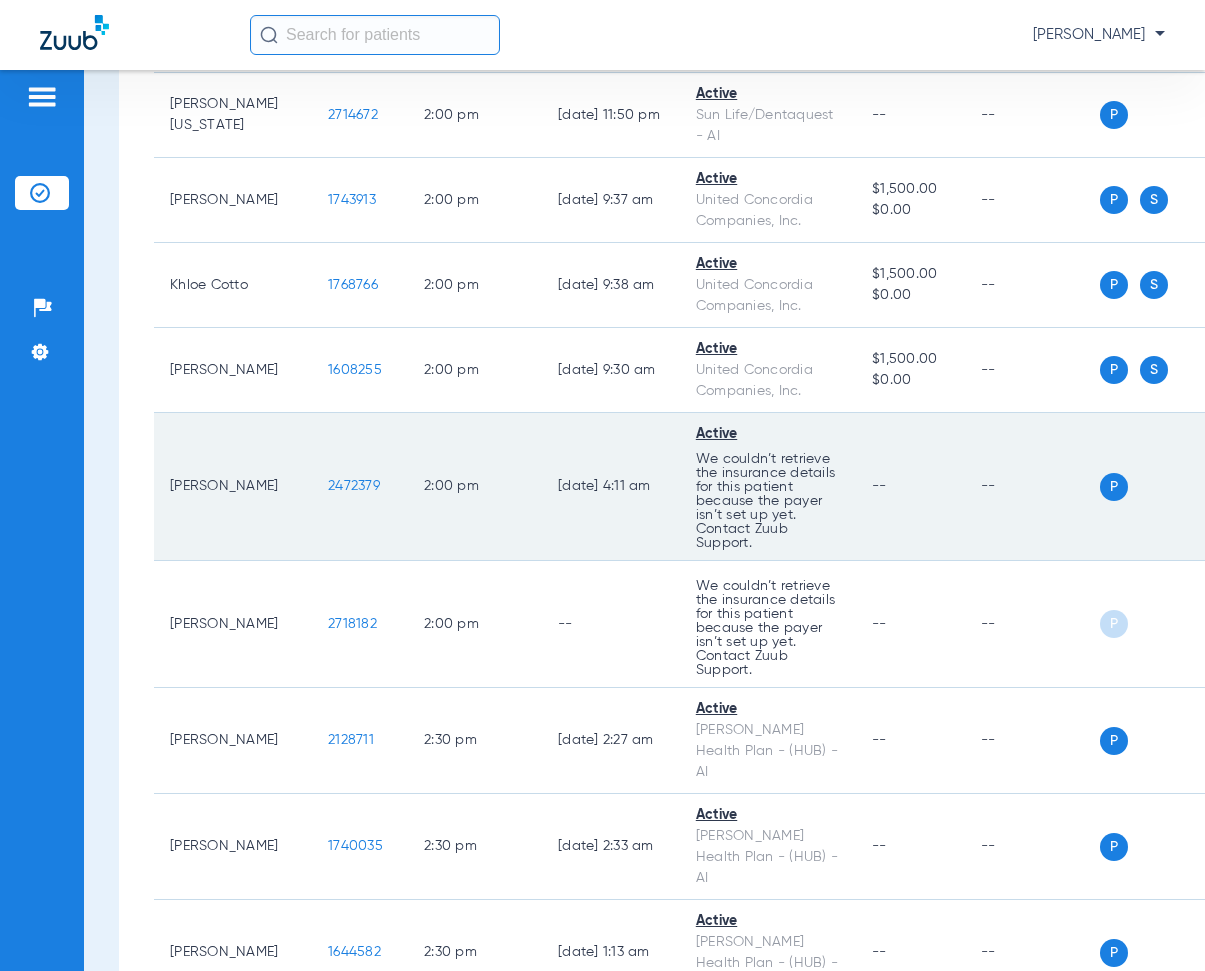 scroll, scrollTop: 16000, scrollLeft: 0, axis: vertical 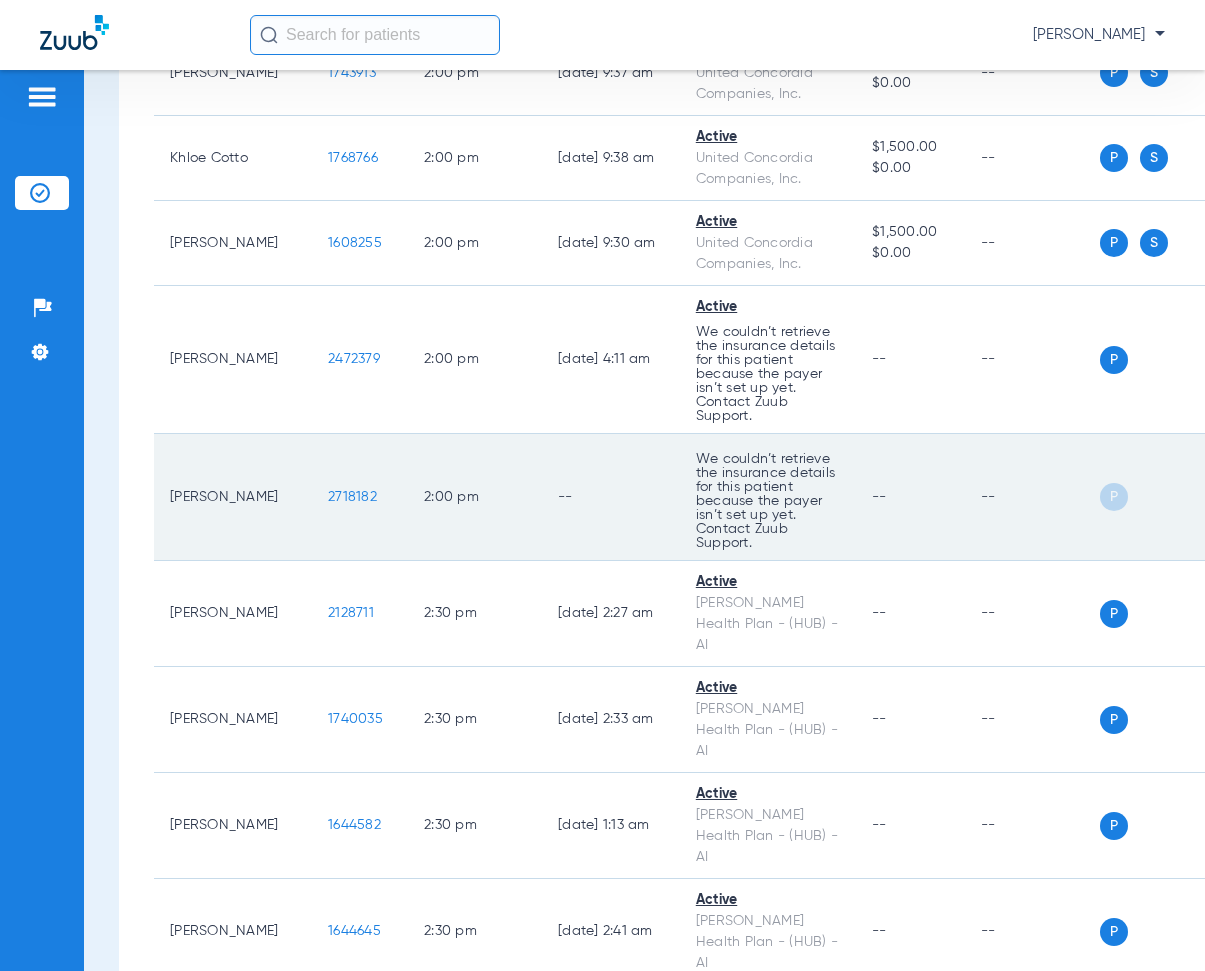 drag, startPoint x: 302, startPoint y: 256, endPoint x: 361, endPoint y: 273, distance: 61.400326 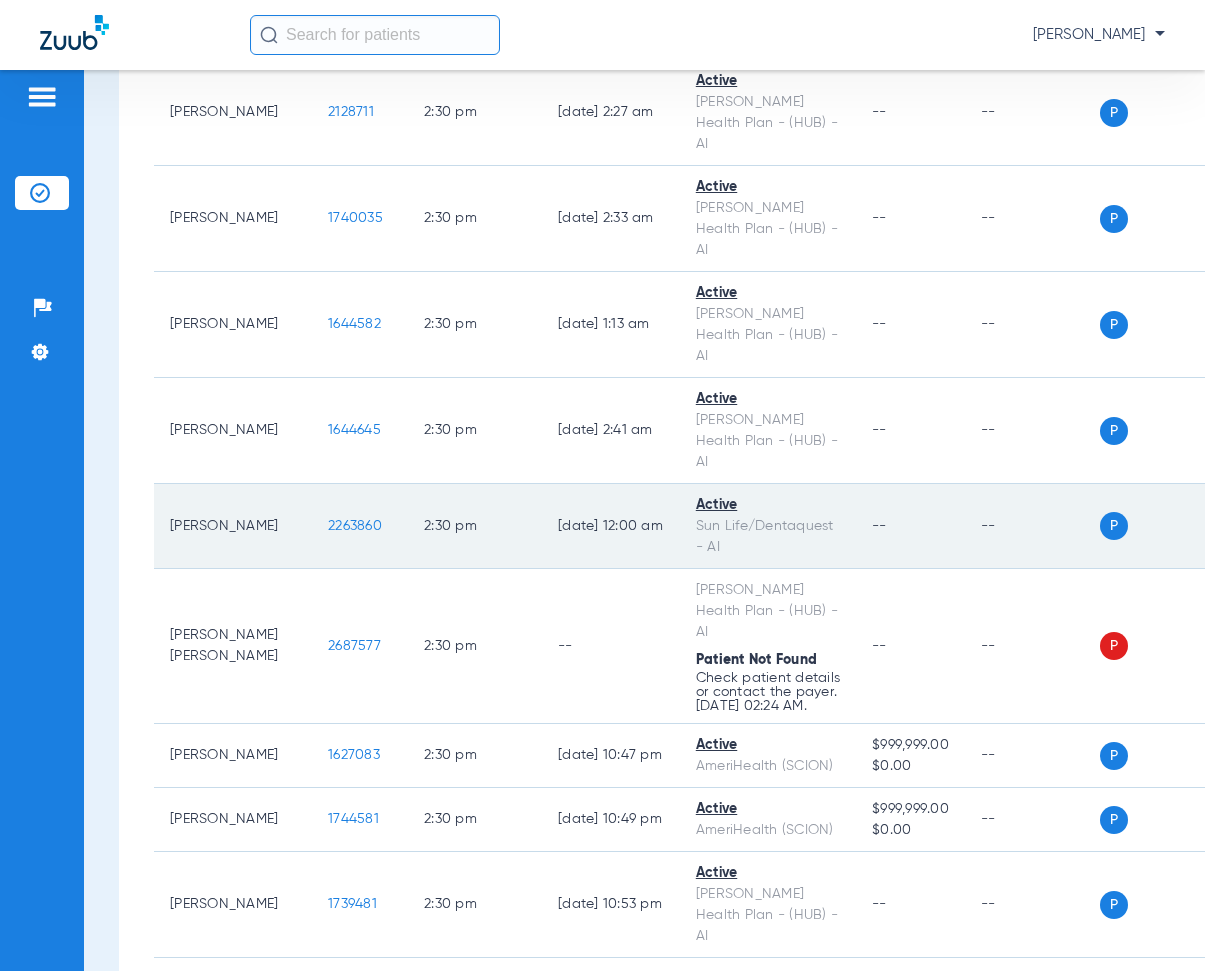 scroll, scrollTop: 16500, scrollLeft: 0, axis: vertical 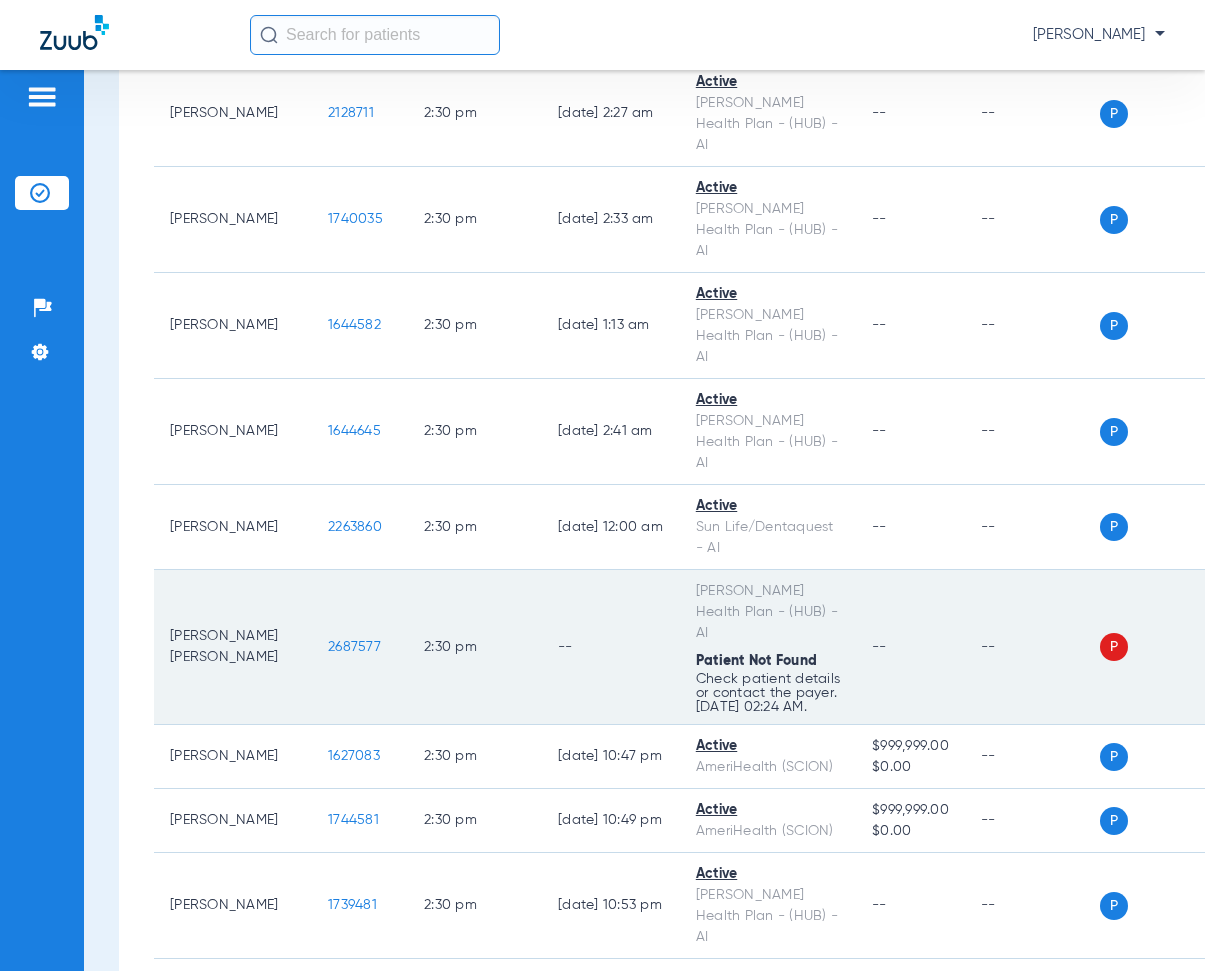 drag, startPoint x: 300, startPoint y: 365, endPoint x: 367, endPoint y: 385, distance: 69.92139 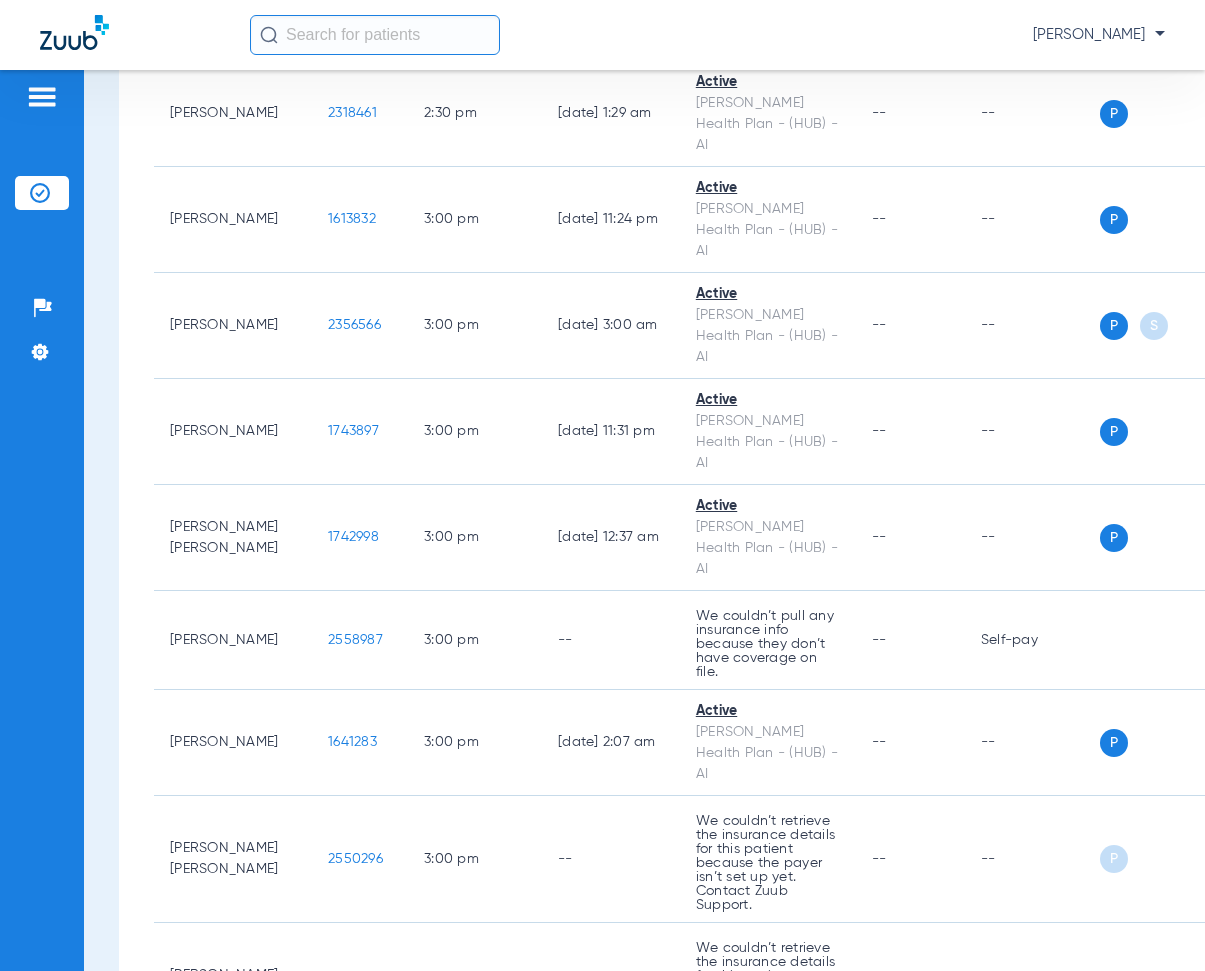 scroll, scrollTop: 17400, scrollLeft: 0, axis: vertical 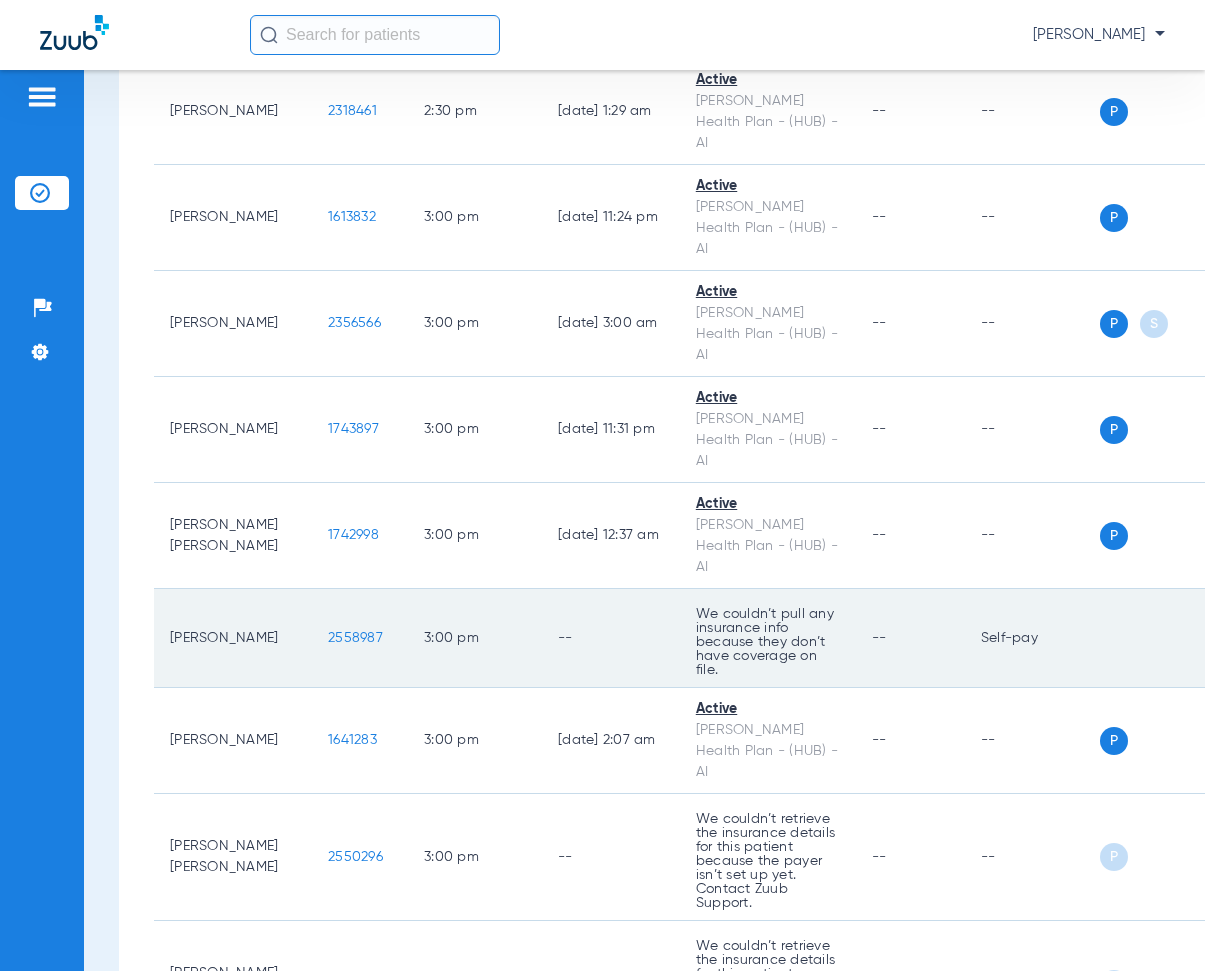 drag, startPoint x: 300, startPoint y: 288, endPoint x: 353, endPoint y: 296, distance: 53.600372 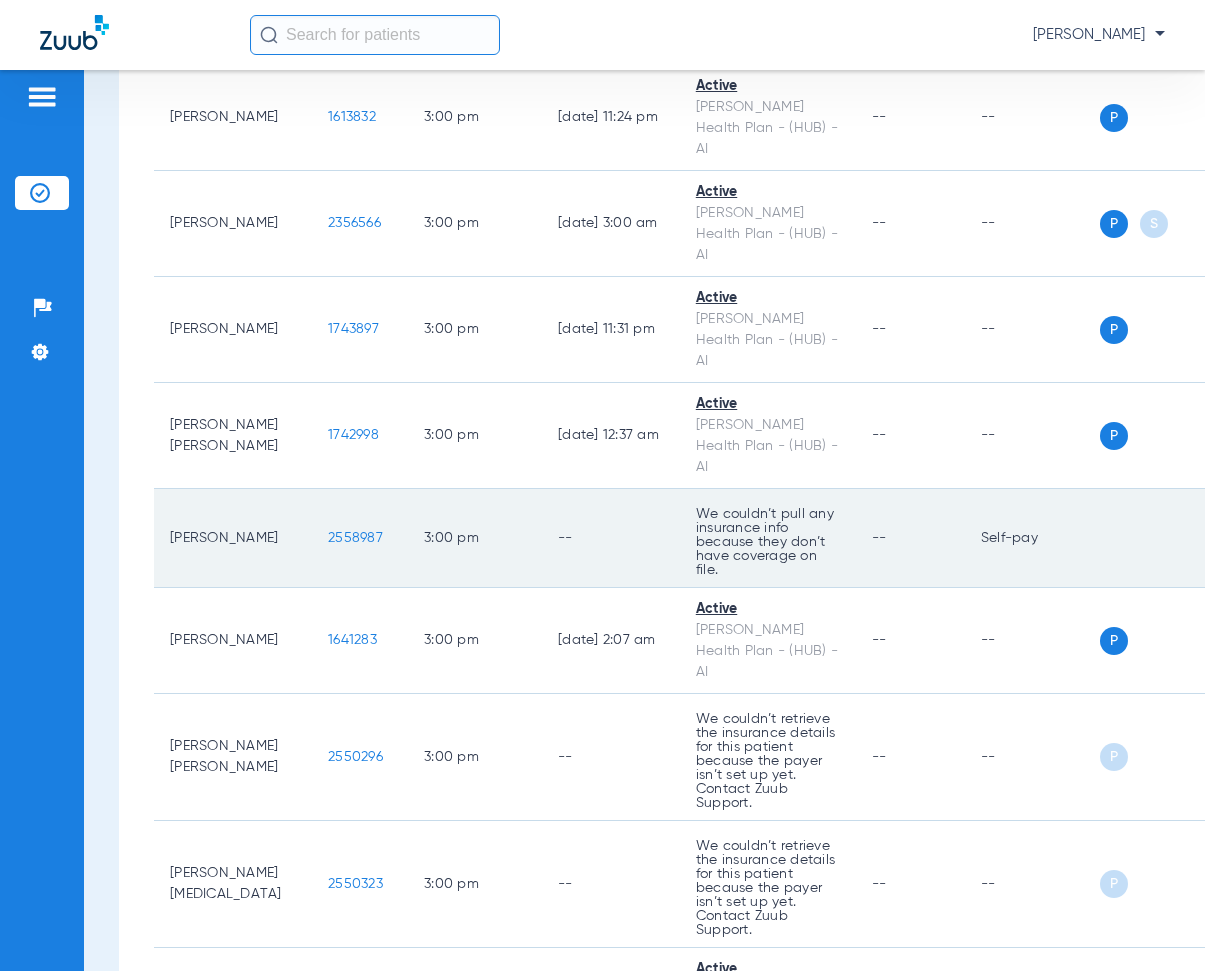 scroll, scrollTop: 17600, scrollLeft: 0, axis: vertical 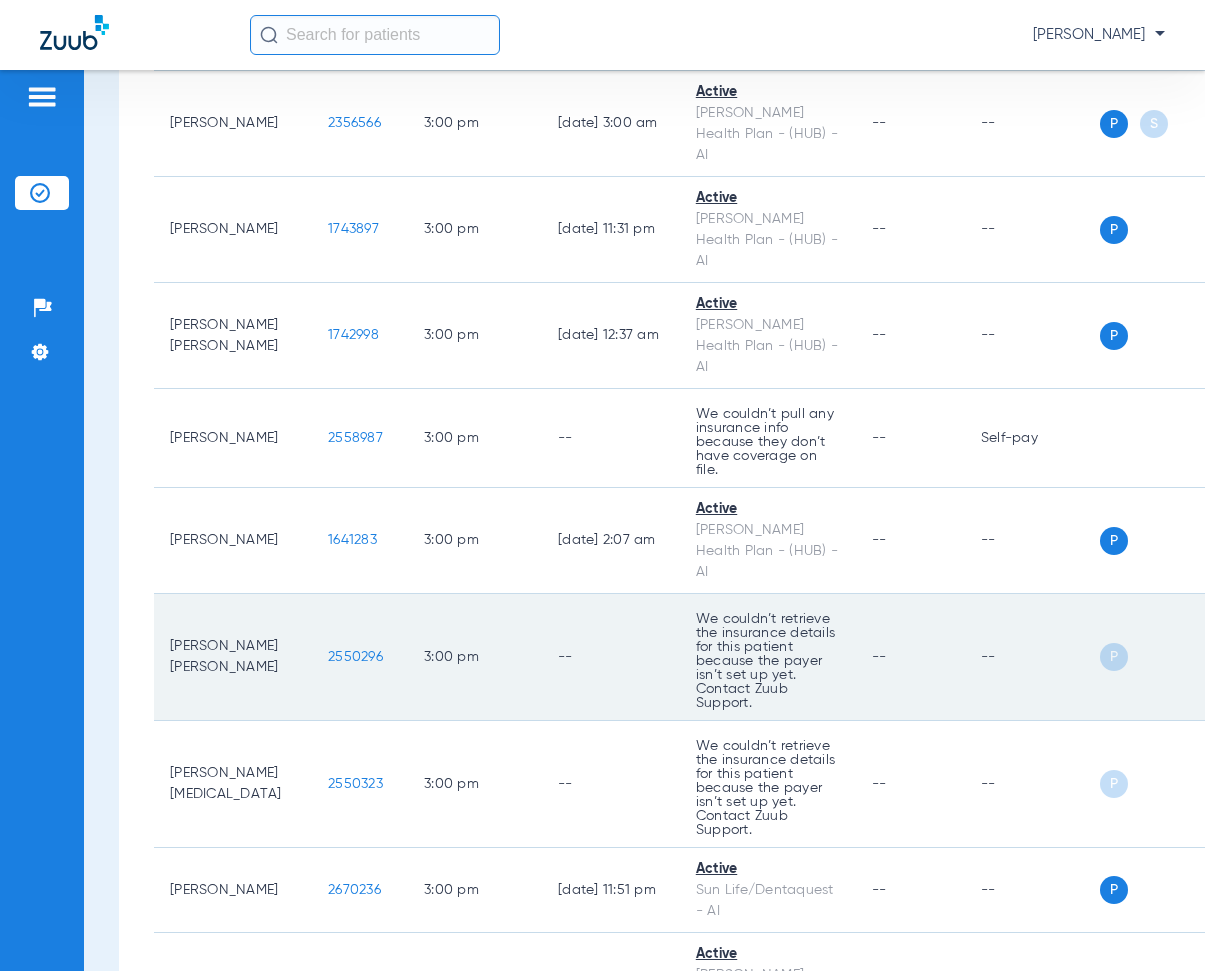 drag, startPoint x: 297, startPoint y: 295, endPoint x: 369, endPoint y: 301, distance: 72.249565 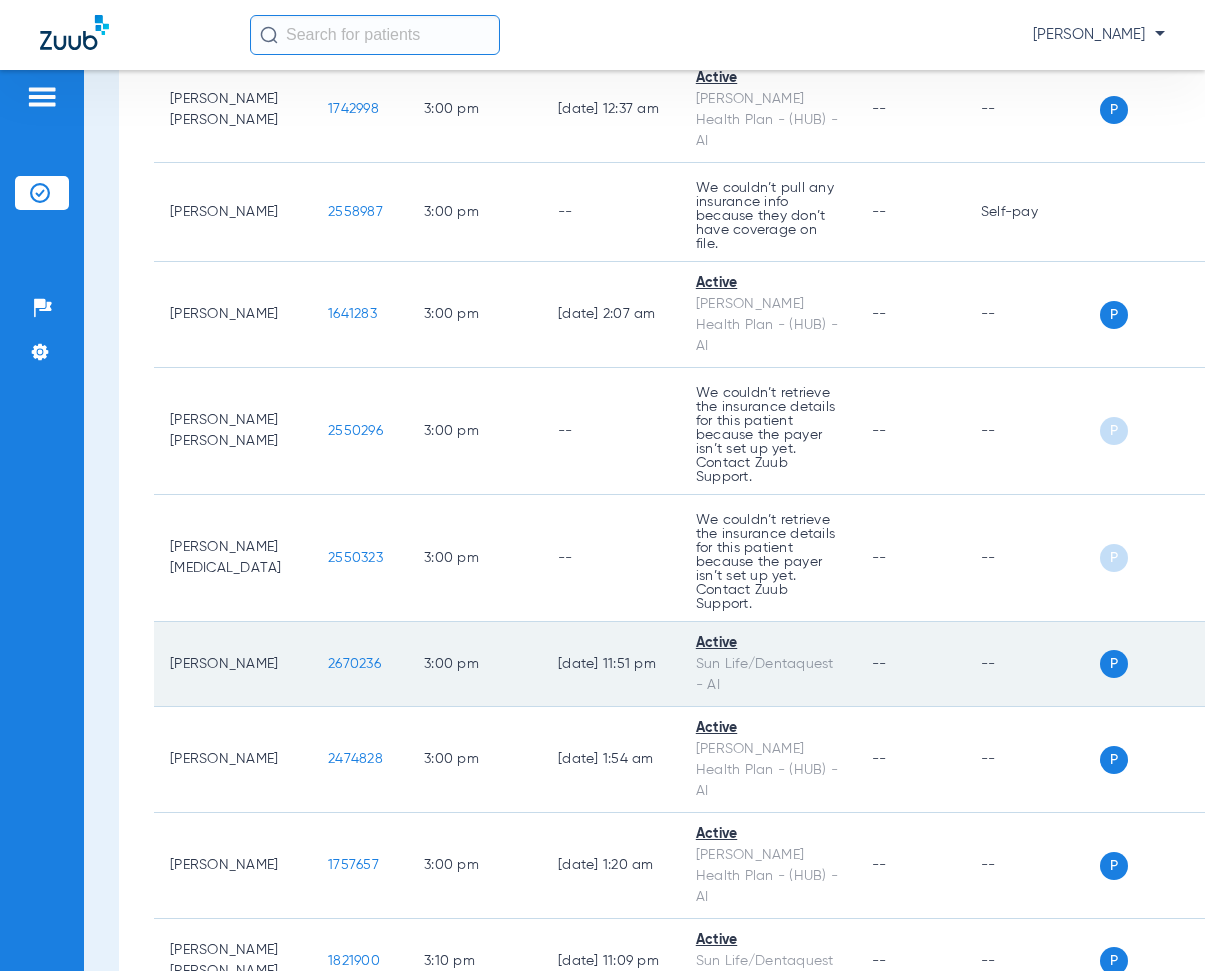 scroll, scrollTop: 17900, scrollLeft: 0, axis: vertical 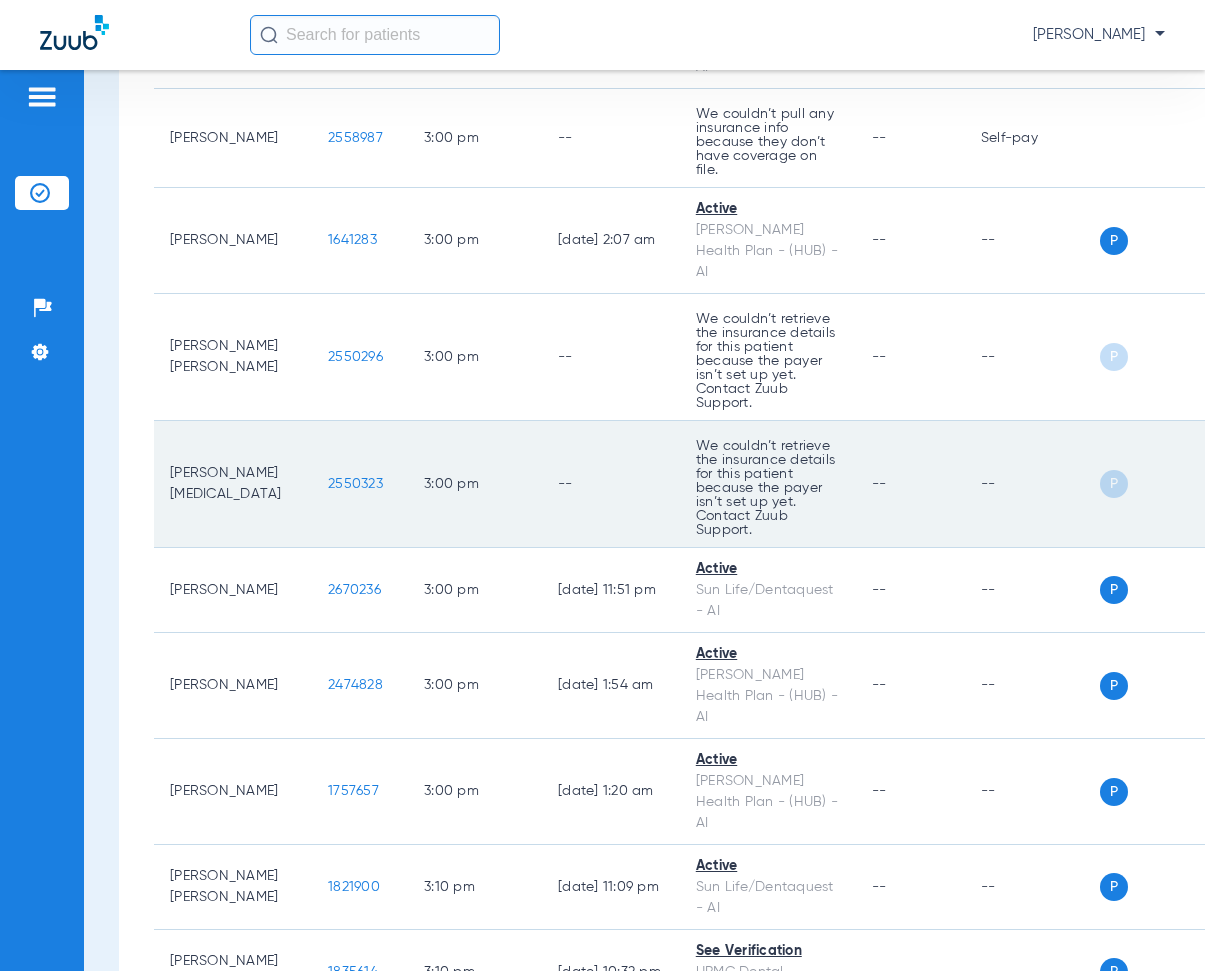 drag, startPoint x: 302, startPoint y: 131, endPoint x: 373, endPoint y: 147, distance: 72.780495 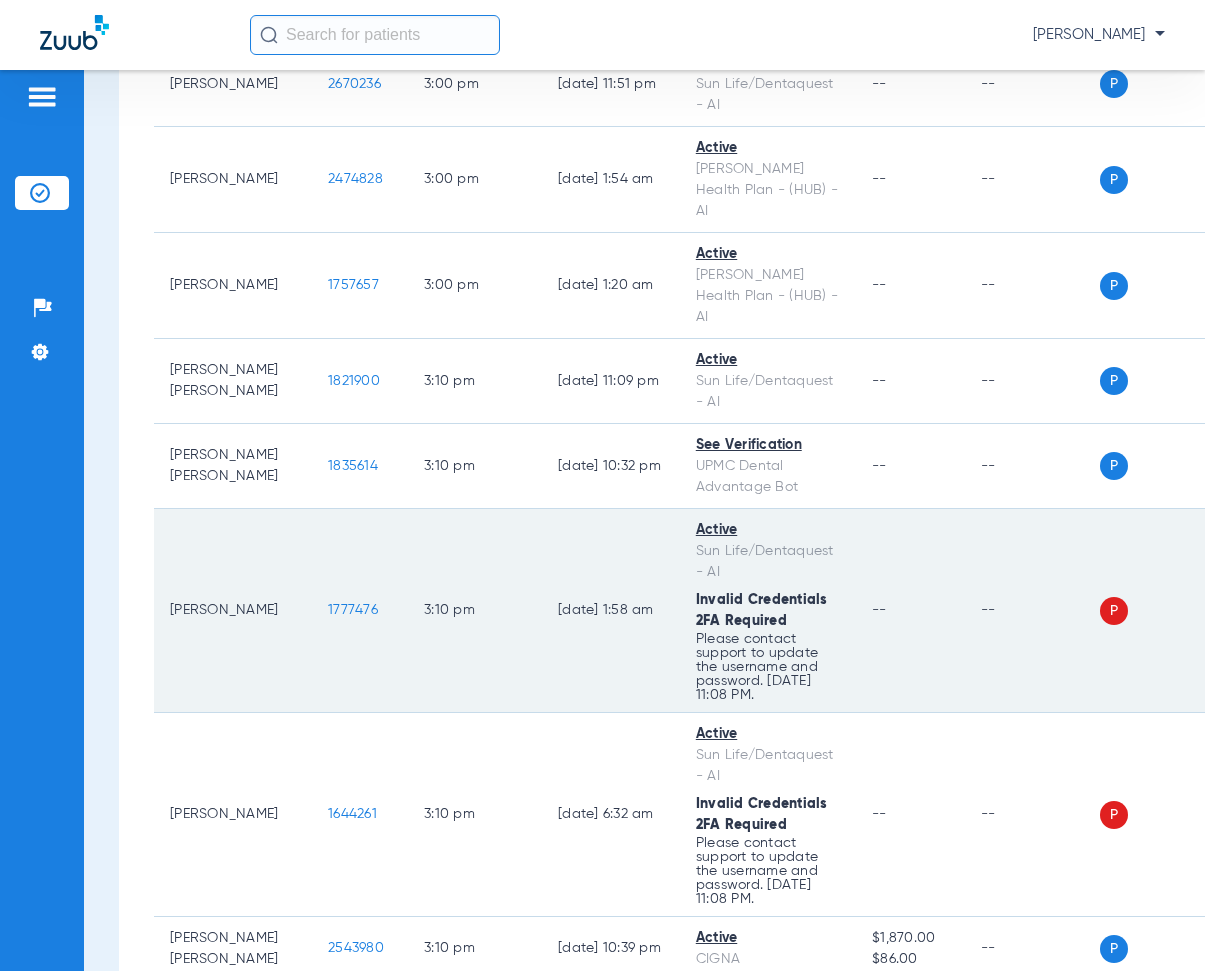 scroll, scrollTop: 18400, scrollLeft: 0, axis: vertical 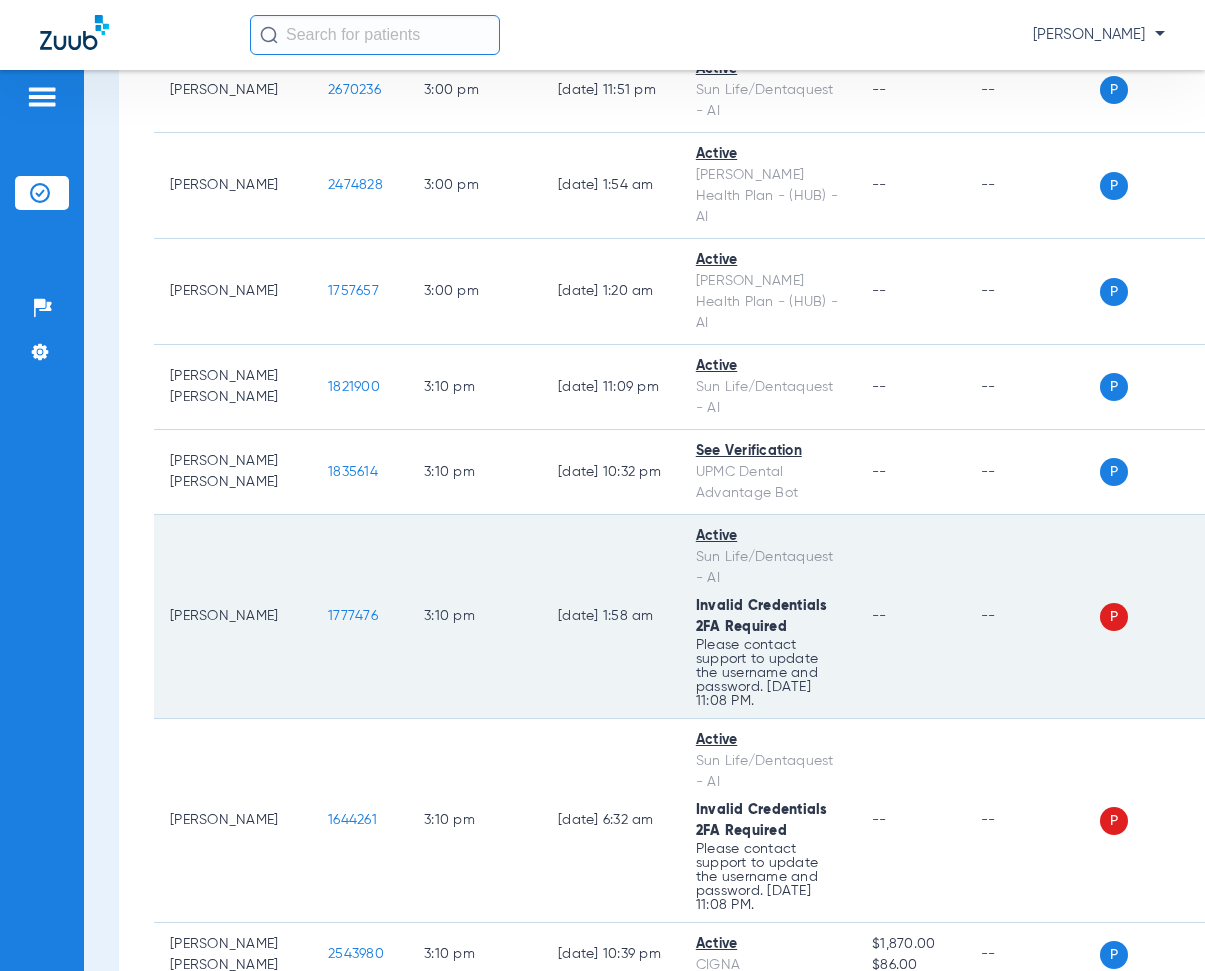 drag, startPoint x: 300, startPoint y: 308, endPoint x: 348, endPoint y: 318, distance: 49.0306 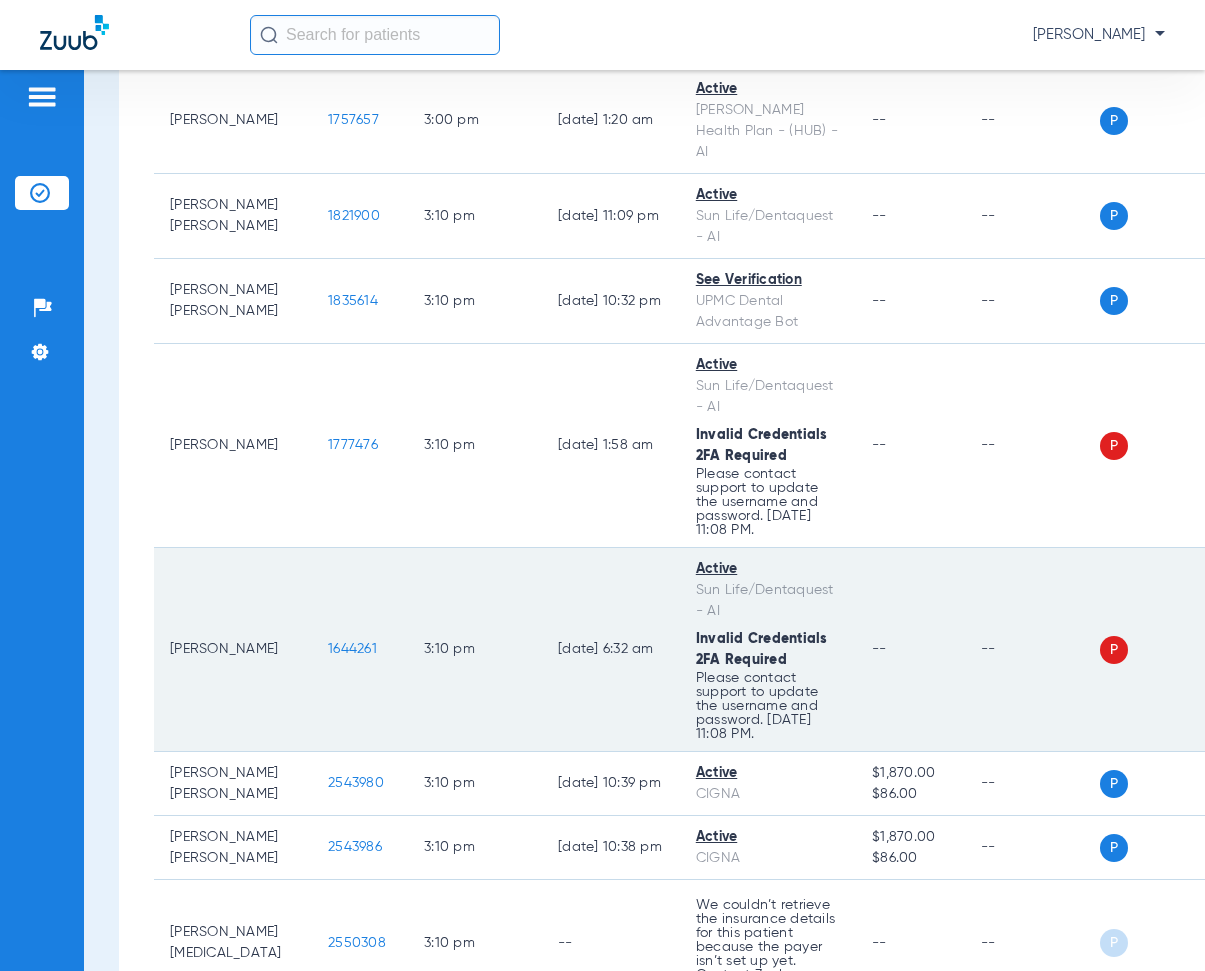 scroll, scrollTop: 18600, scrollLeft: 0, axis: vertical 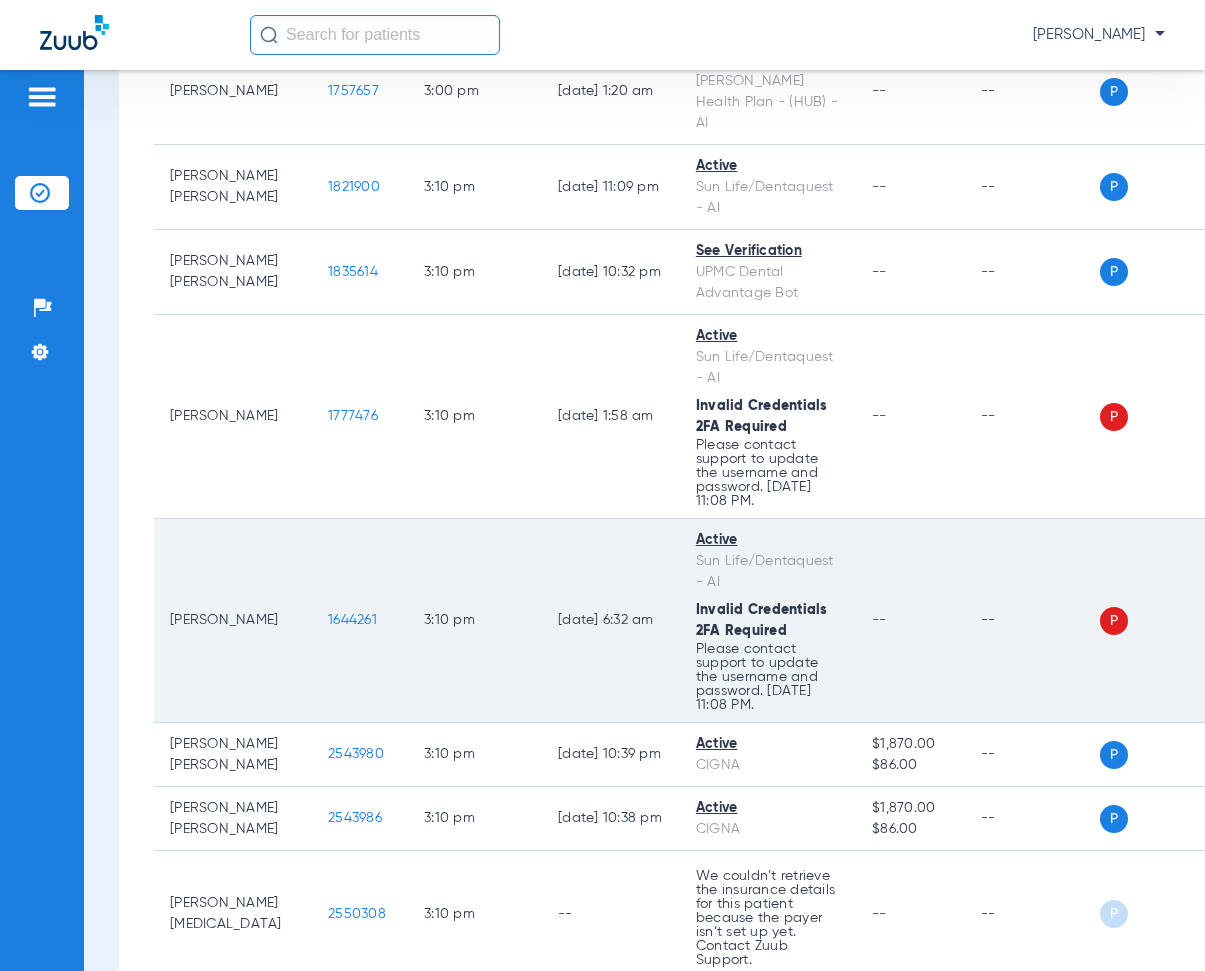 drag, startPoint x: 295, startPoint y: 384, endPoint x: 348, endPoint y: 384, distance: 53 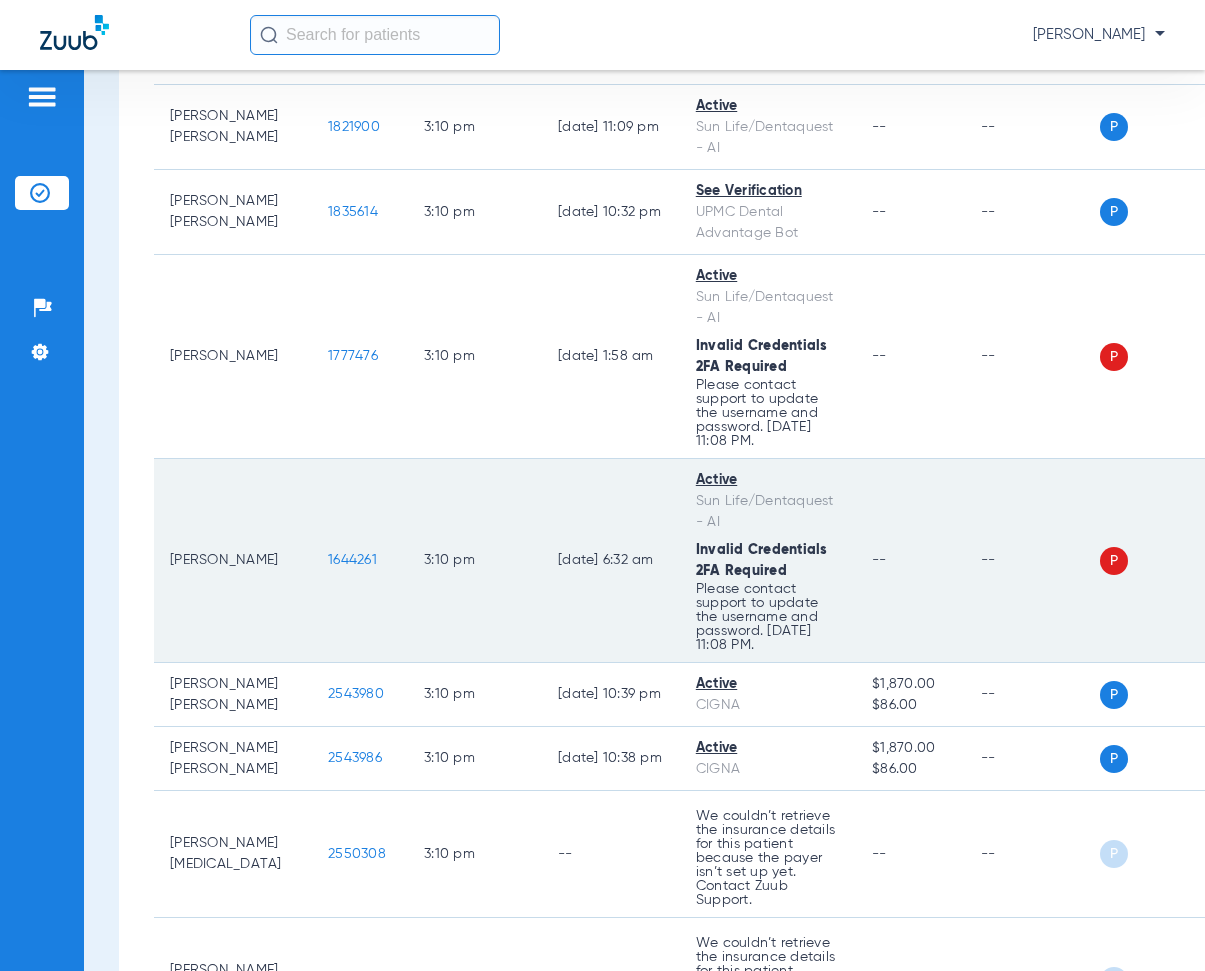 scroll, scrollTop: 18729, scrollLeft: 0, axis: vertical 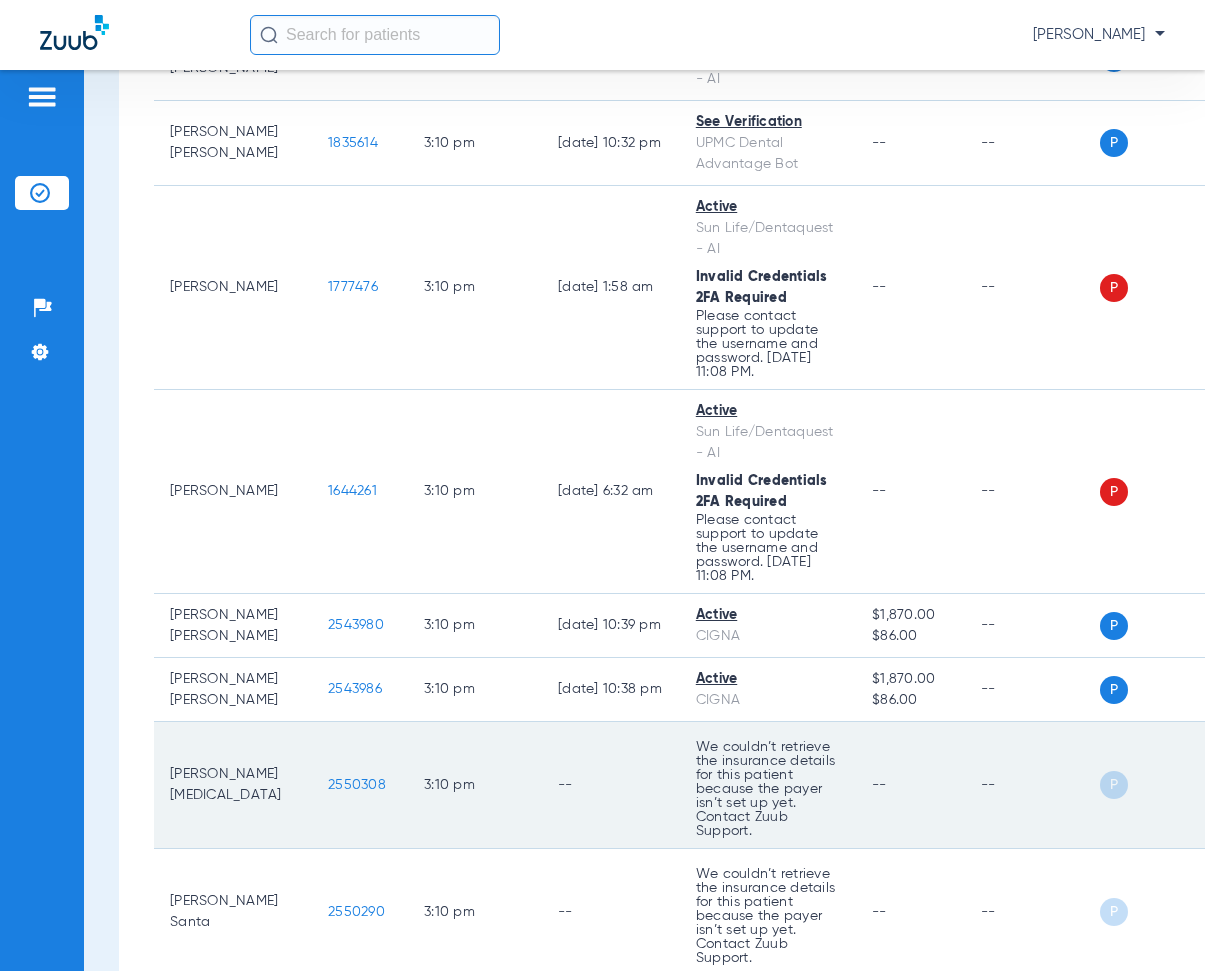 drag, startPoint x: 301, startPoint y: 628, endPoint x: 393, endPoint y: 645, distance: 93.55747 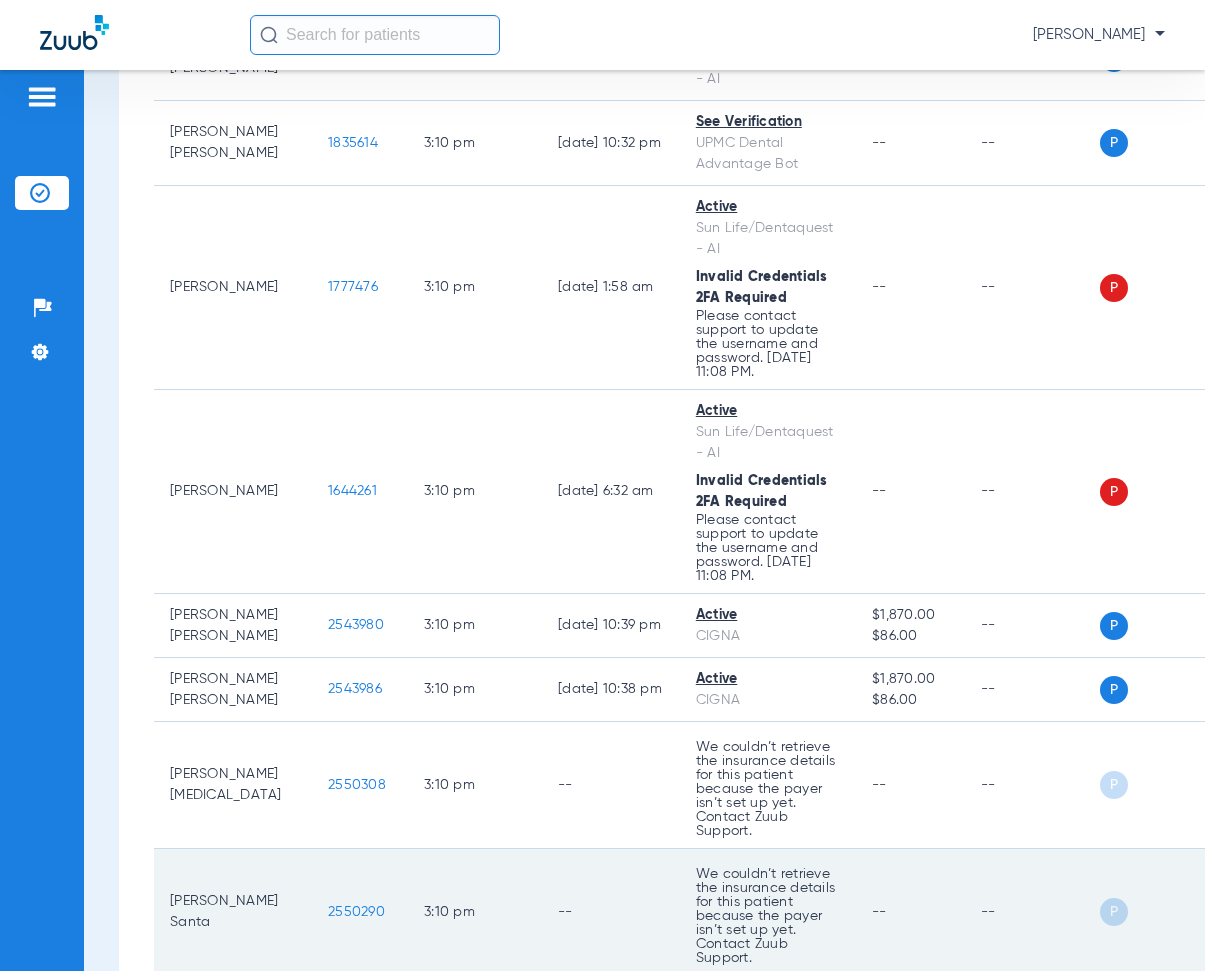 drag, startPoint x: 304, startPoint y: 773, endPoint x: 362, endPoint y: 784, distance: 59.03389 